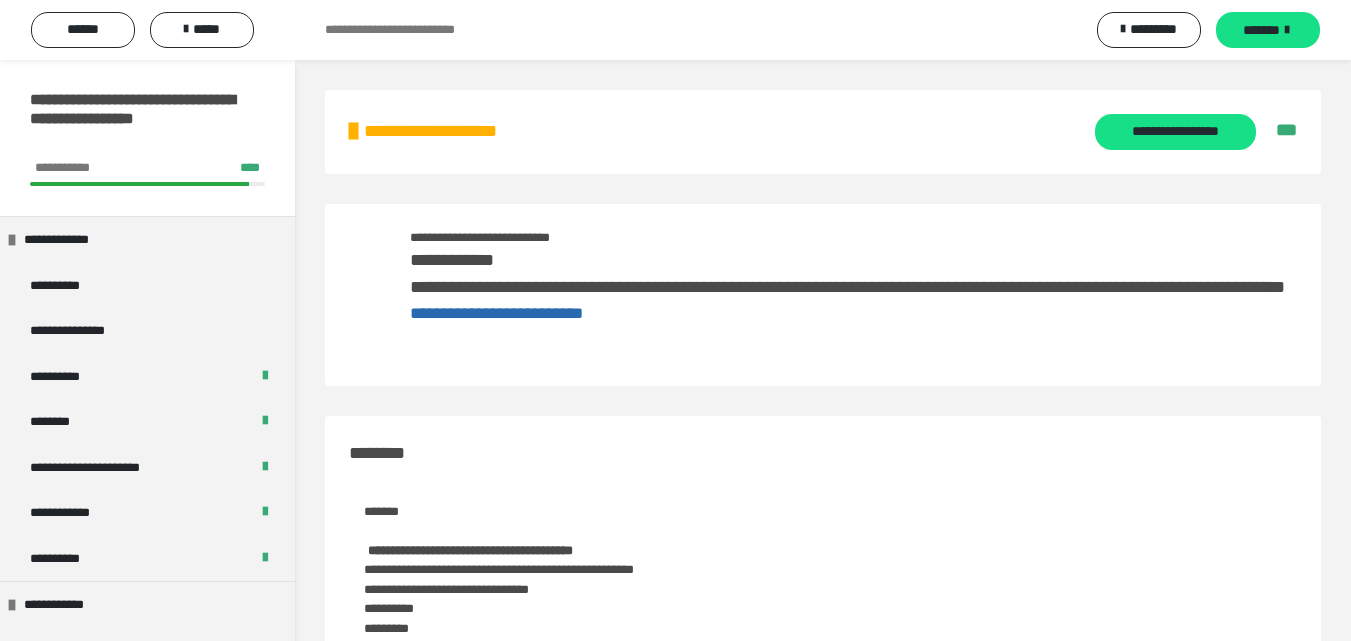 scroll, scrollTop: 0, scrollLeft: 0, axis: both 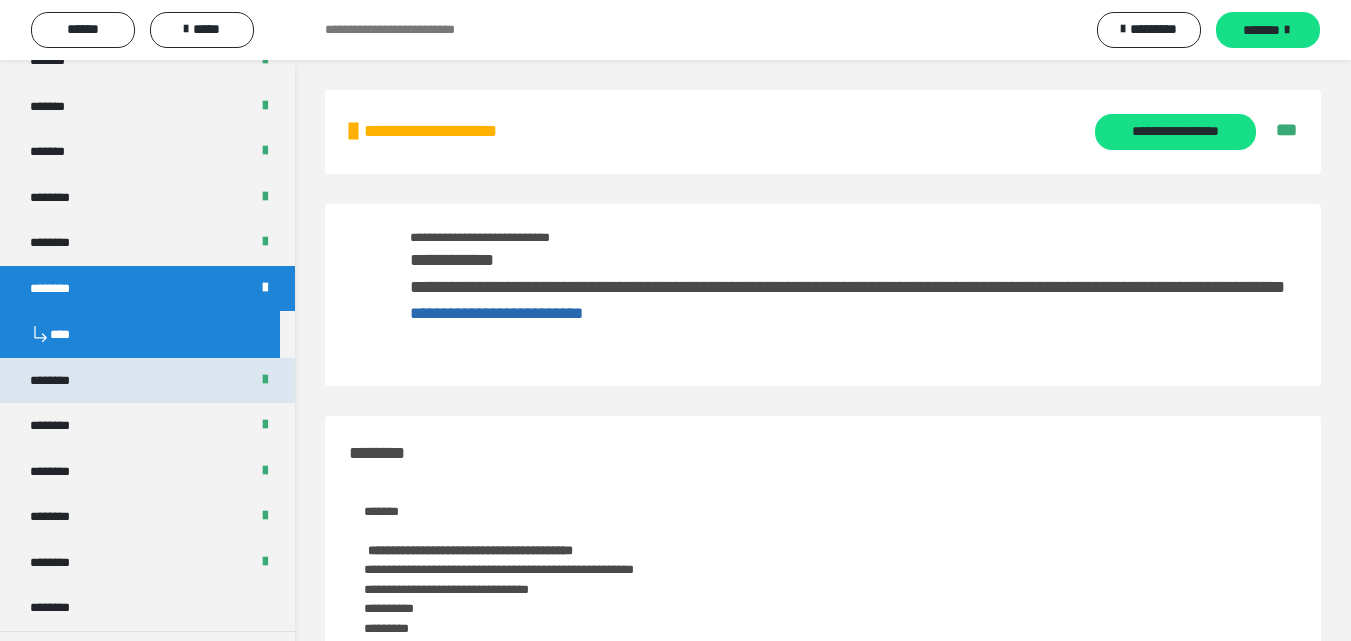click on "********" at bounding box center [60, 381] 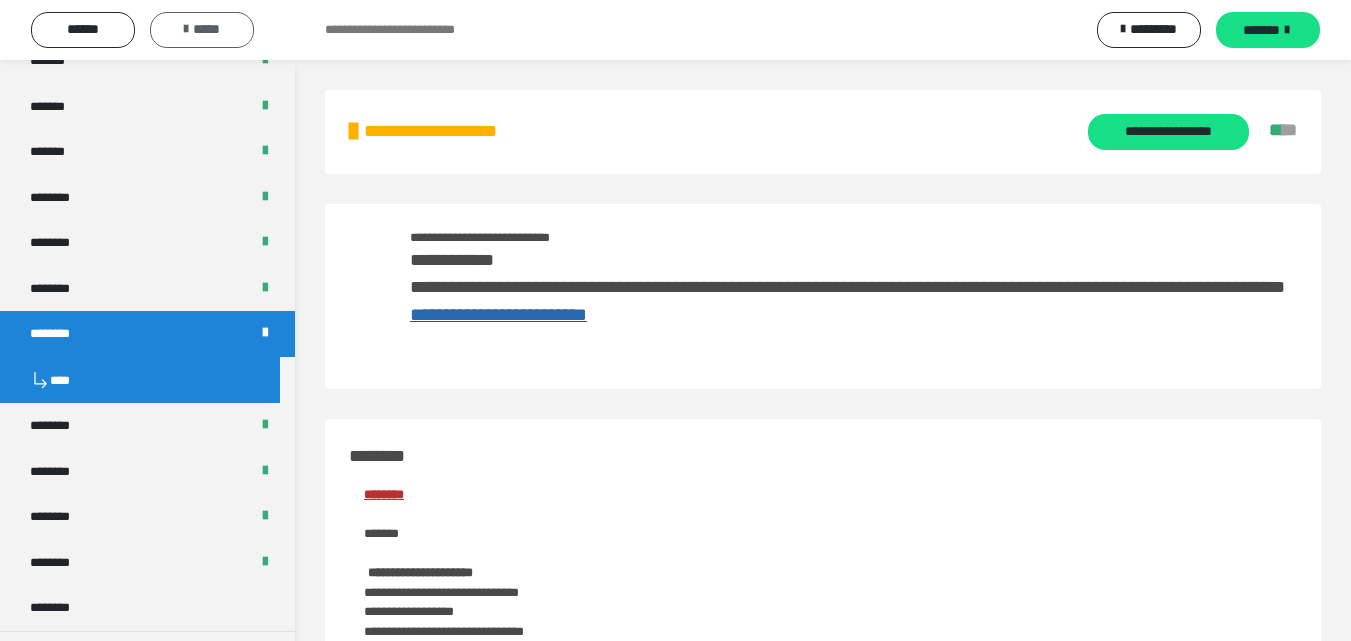 click on "*****" at bounding box center [202, 30] 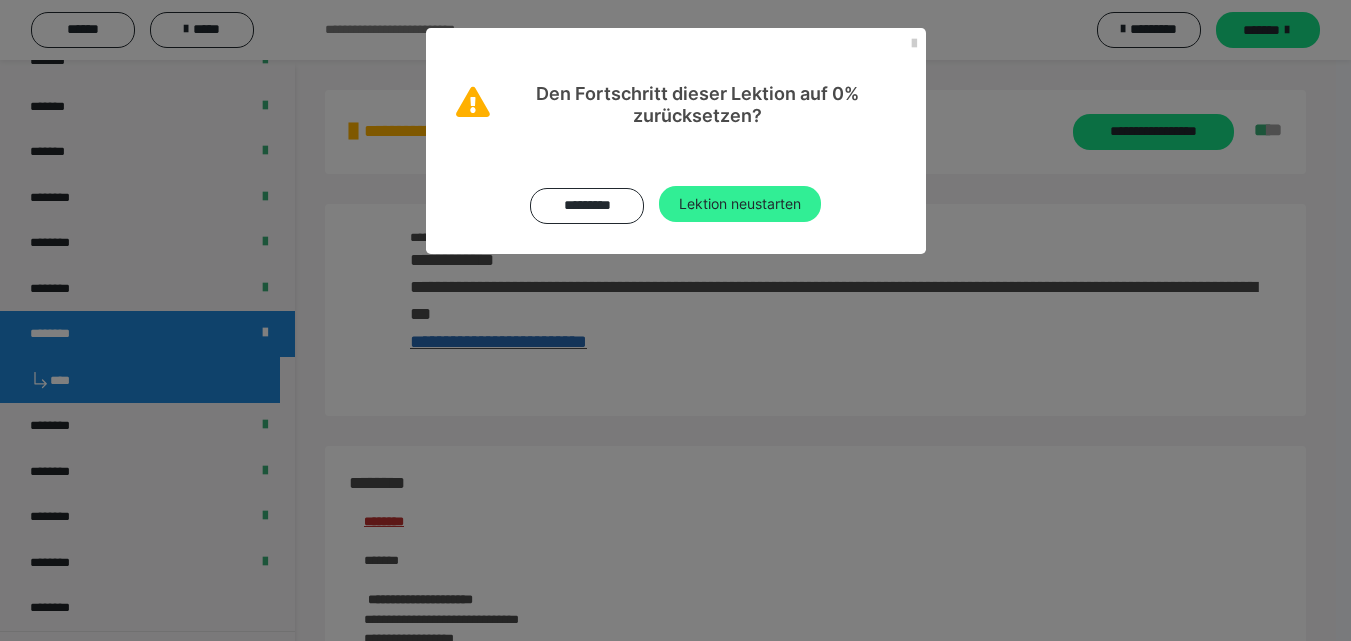 click on "Lektion neustarten" at bounding box center (740, 204) 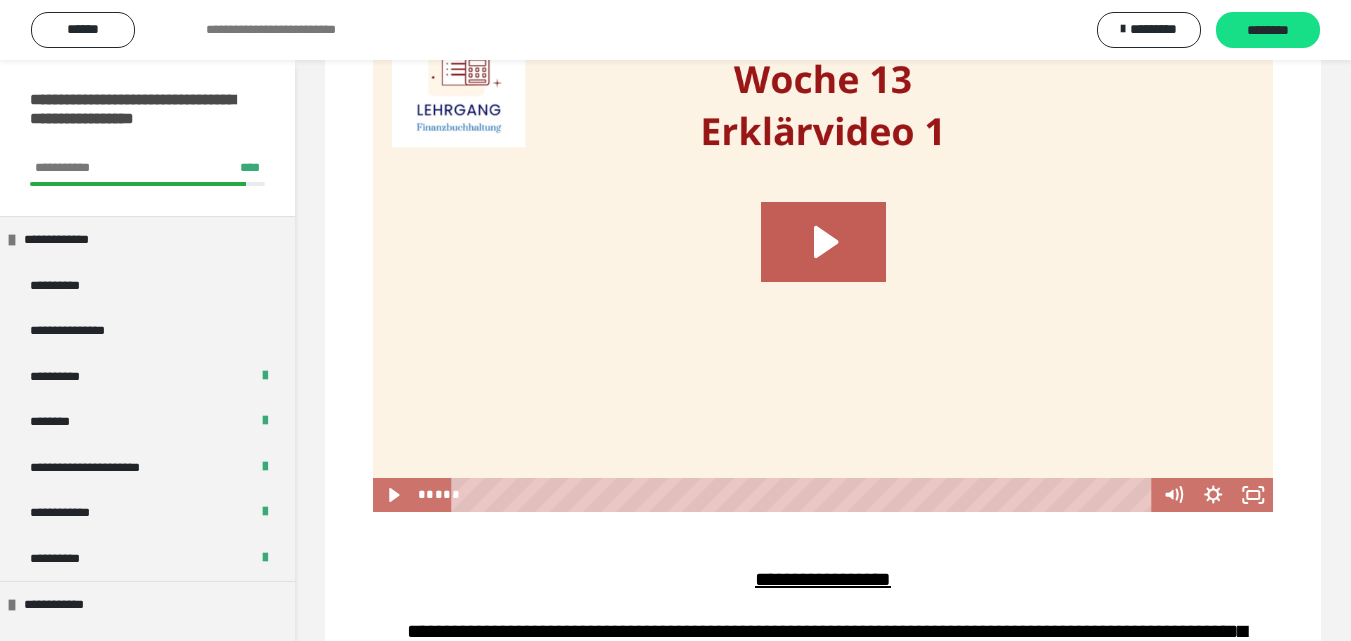 scroll, scrollTop: 722, scrollLeft: 0, axis: vertical 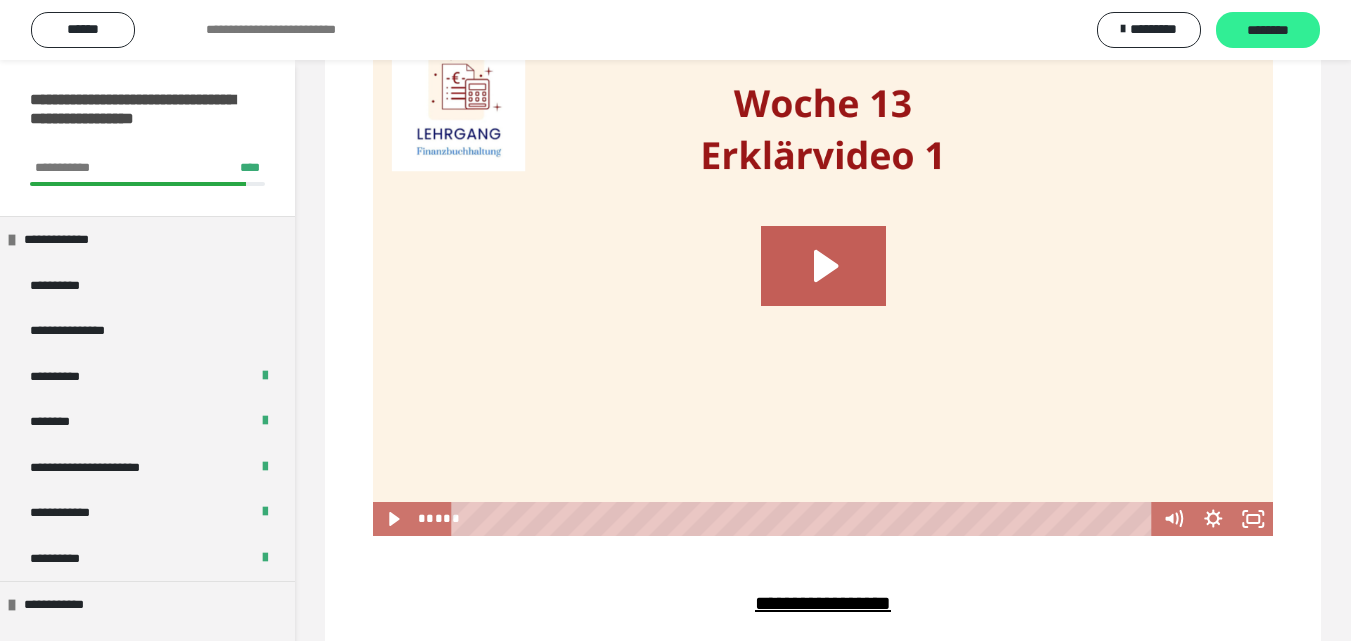 click on "********" at bounding box center [1268, 31] 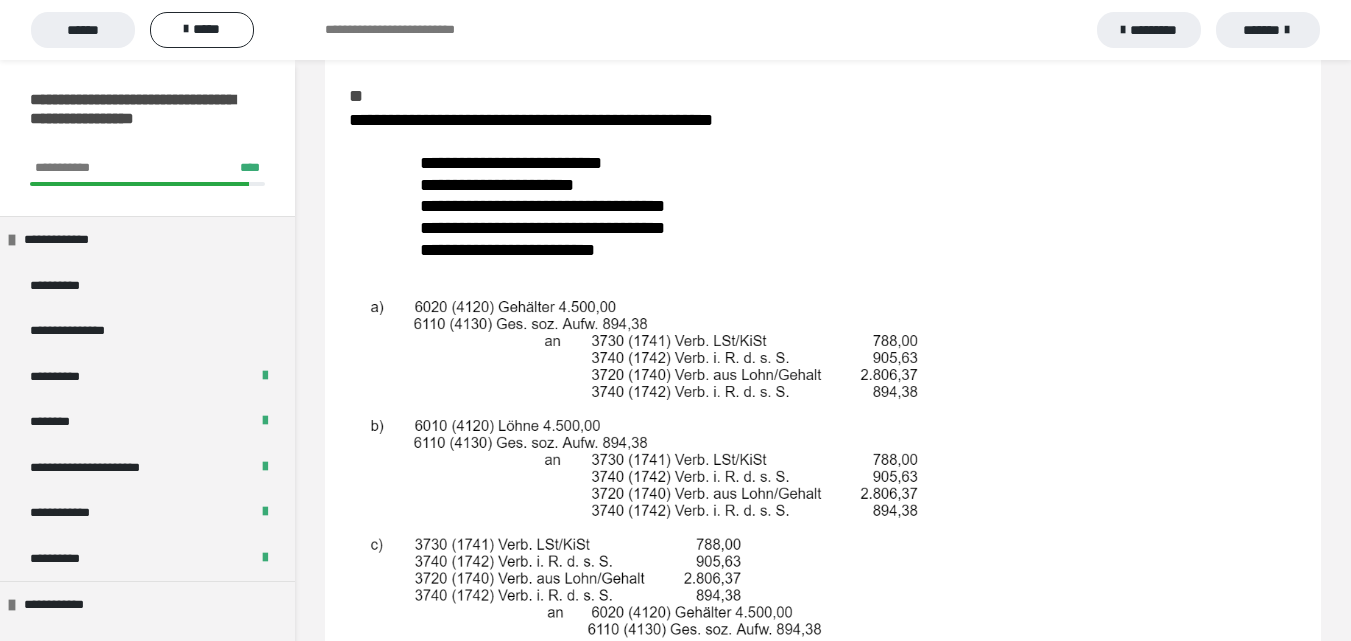 scroll, scrollTop: 224, scrollLeft: 0, axis: vertical 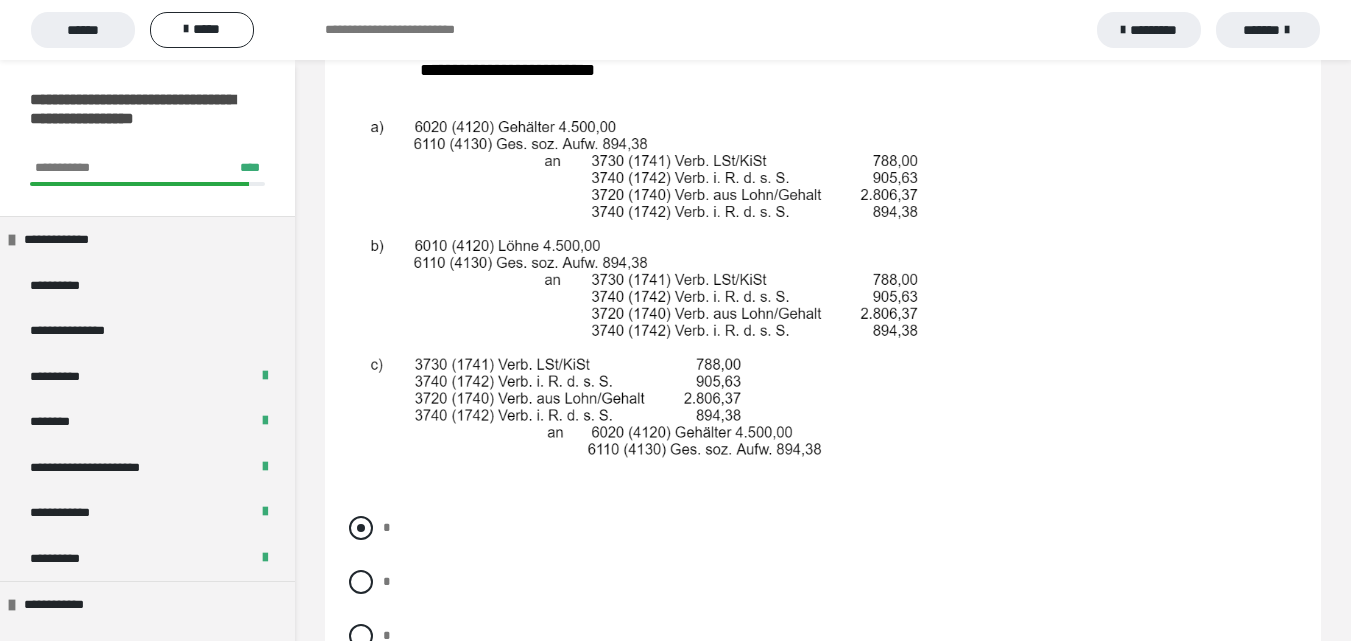 click at bounding box center [361, 528] 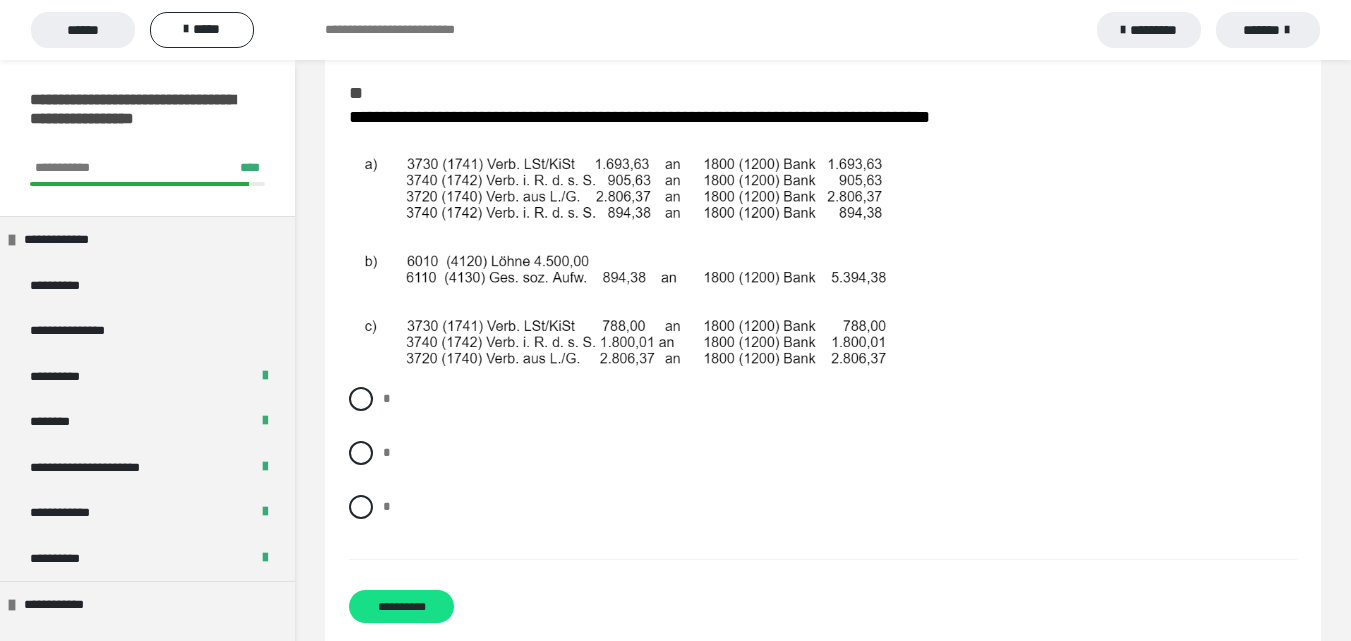 scroll, scrollTop: 1034, scrollLeft: 0, axis: vertical 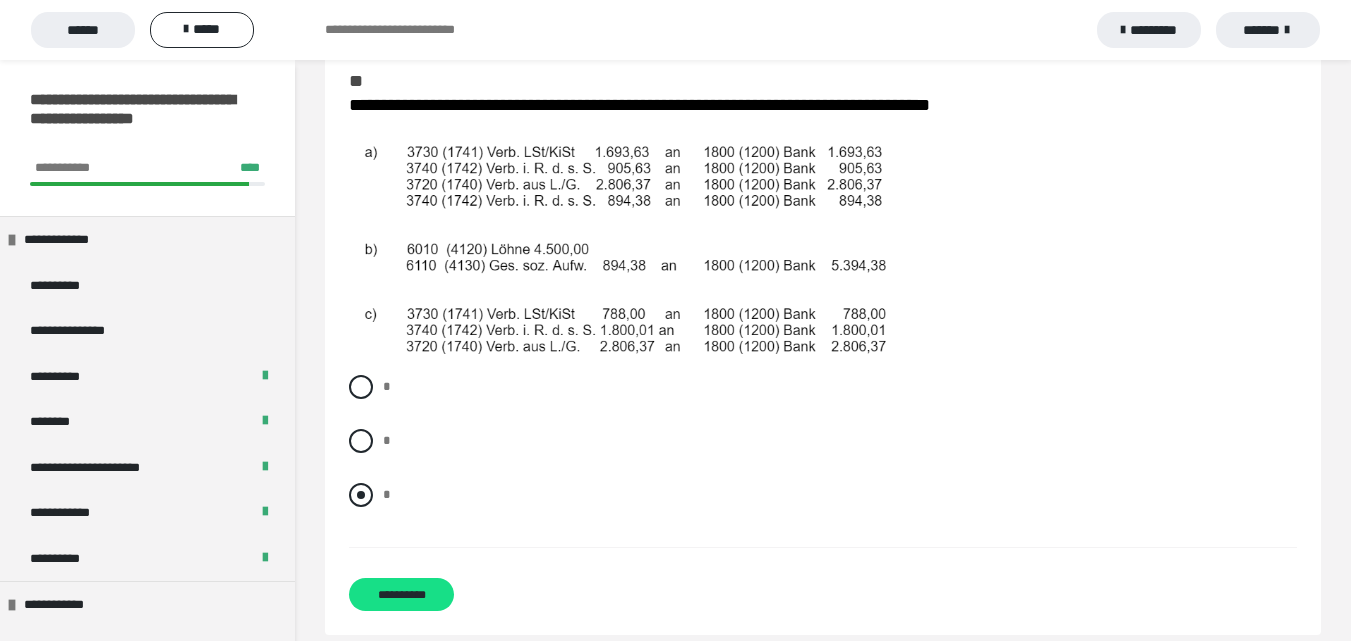 click at bounding box center [361, 495] 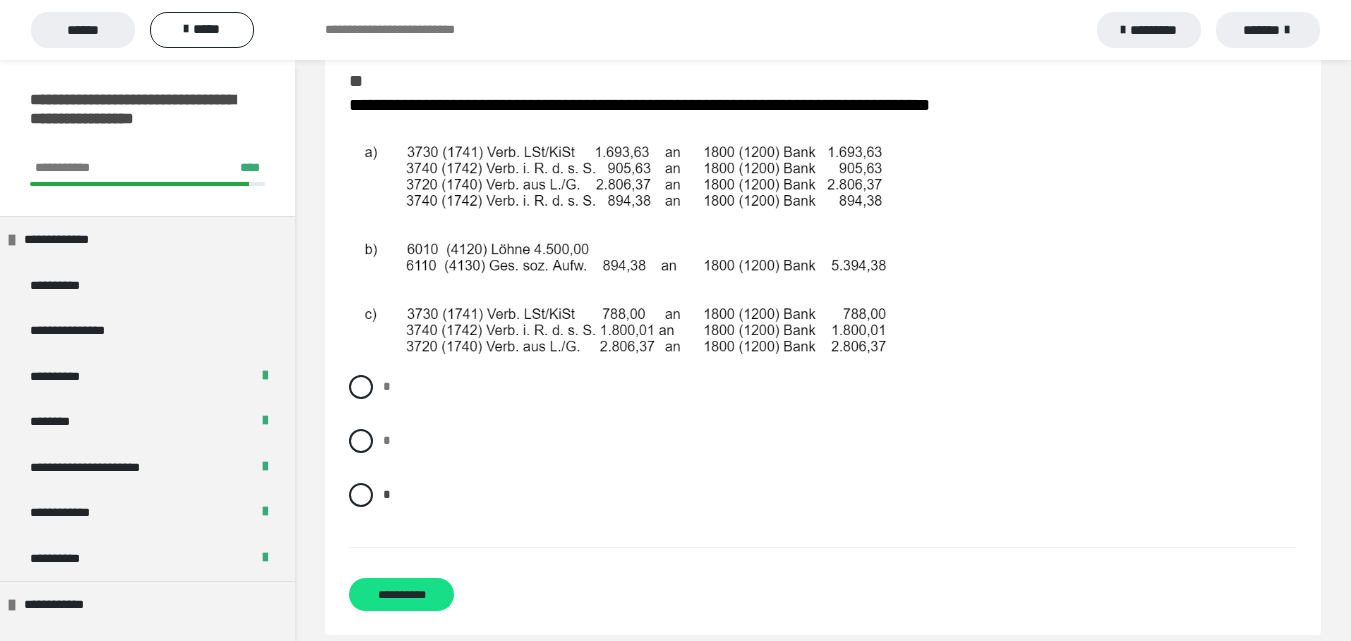 scroll, scrollTop: 1097, scrollLeft: 0, axis: vertical 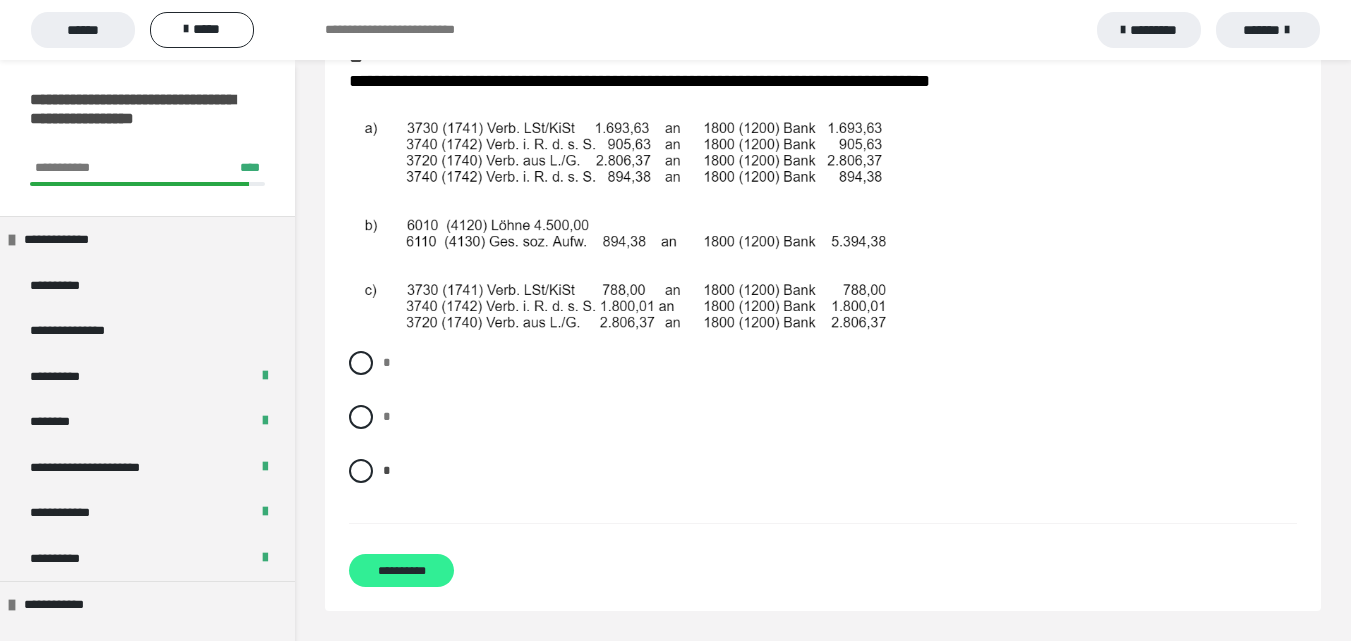 click on "**********" at bounding box center [401, 570] 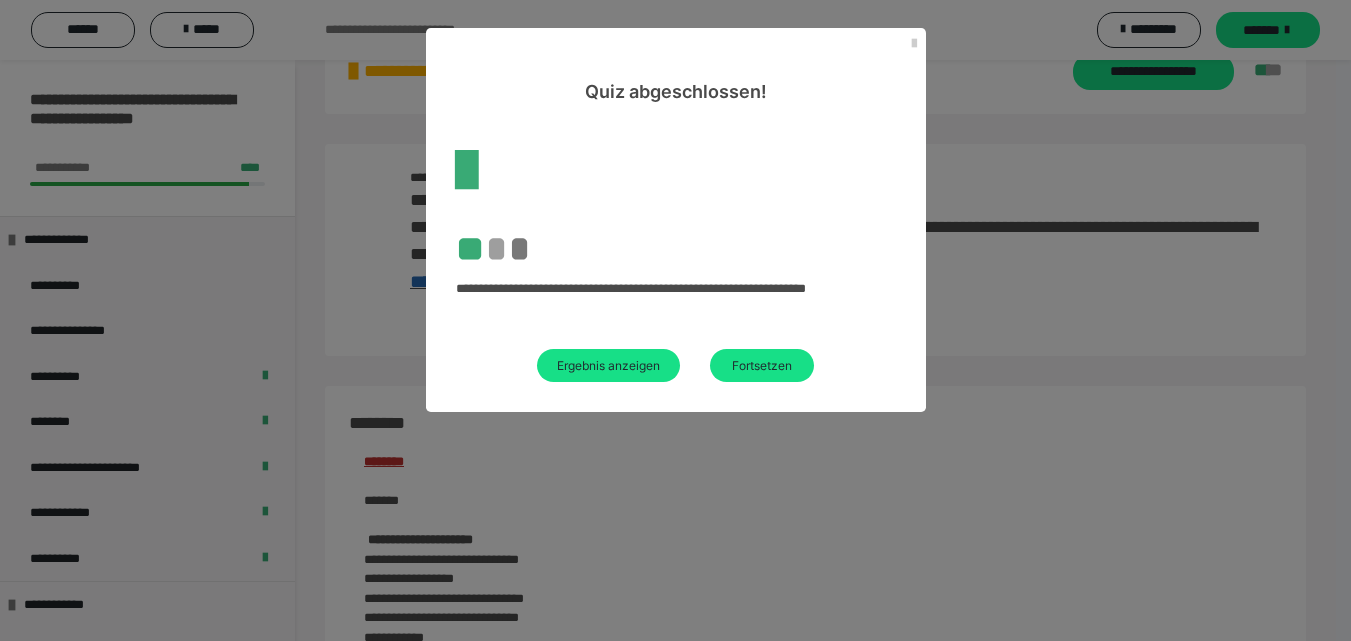 scroll, scrollTop: 1097, scrollLeft: 0, axis: vertical 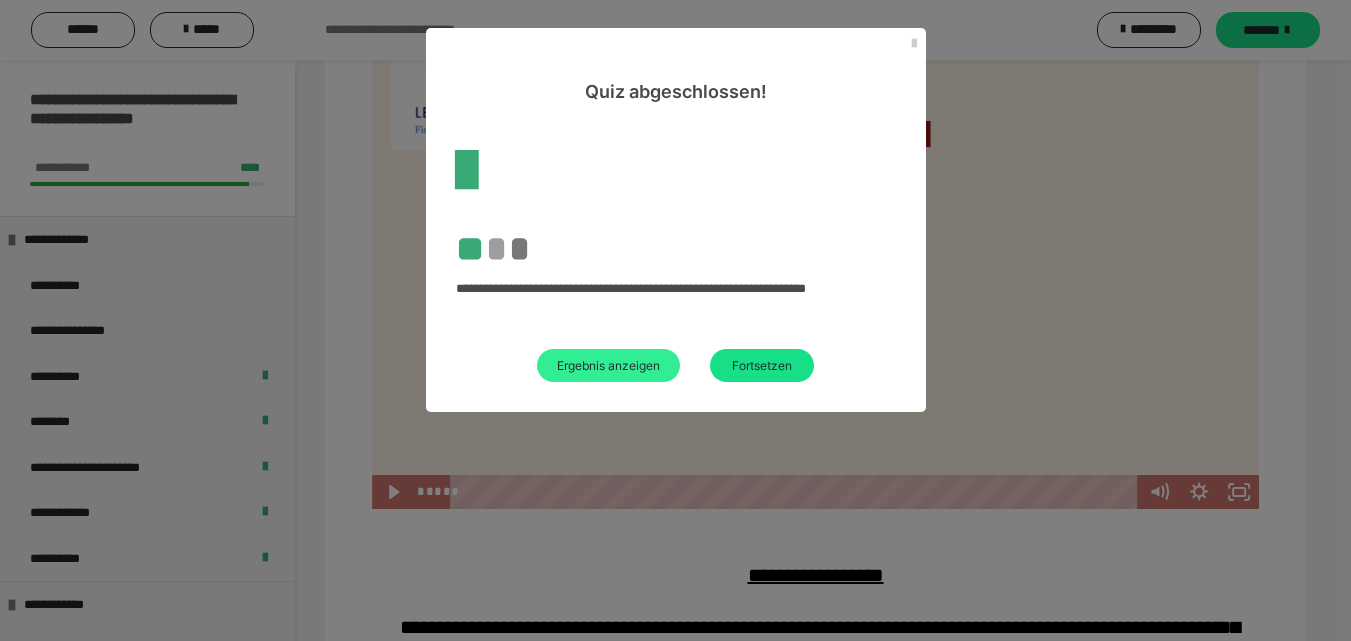 click on "Ergebnis anzeigen" at bounding box center (608, 365) 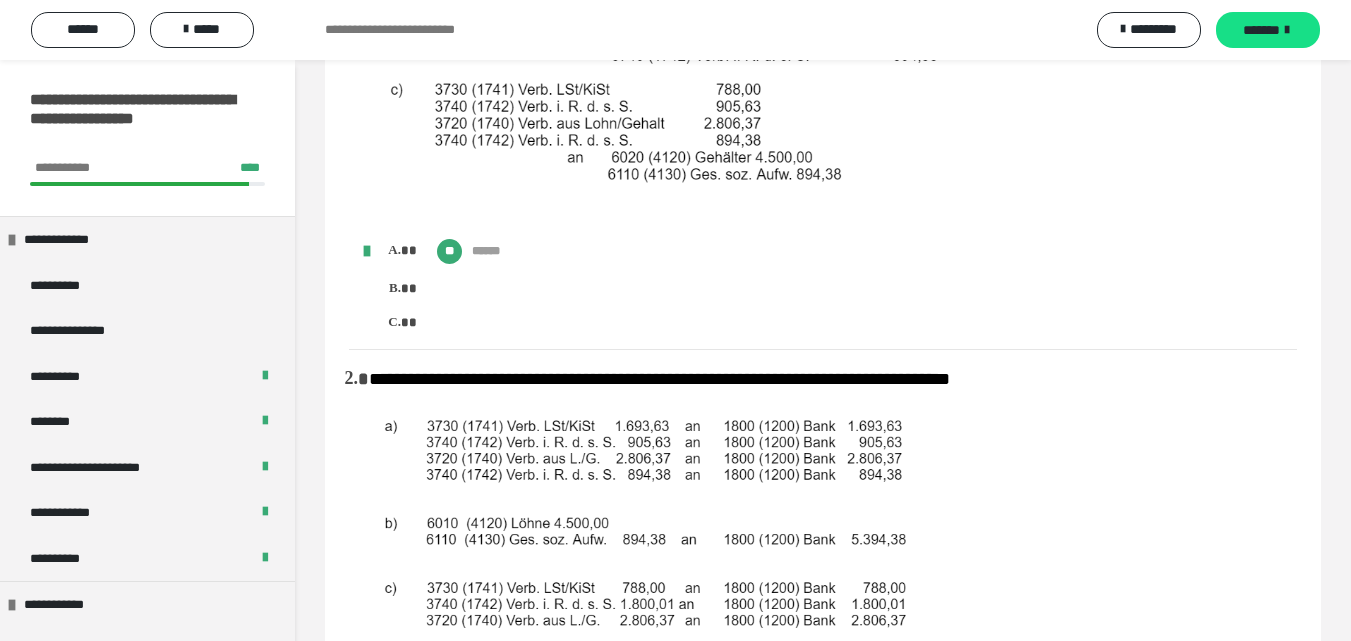 scroll, scrollTop: 0, scrollLeft: 0, axis: both 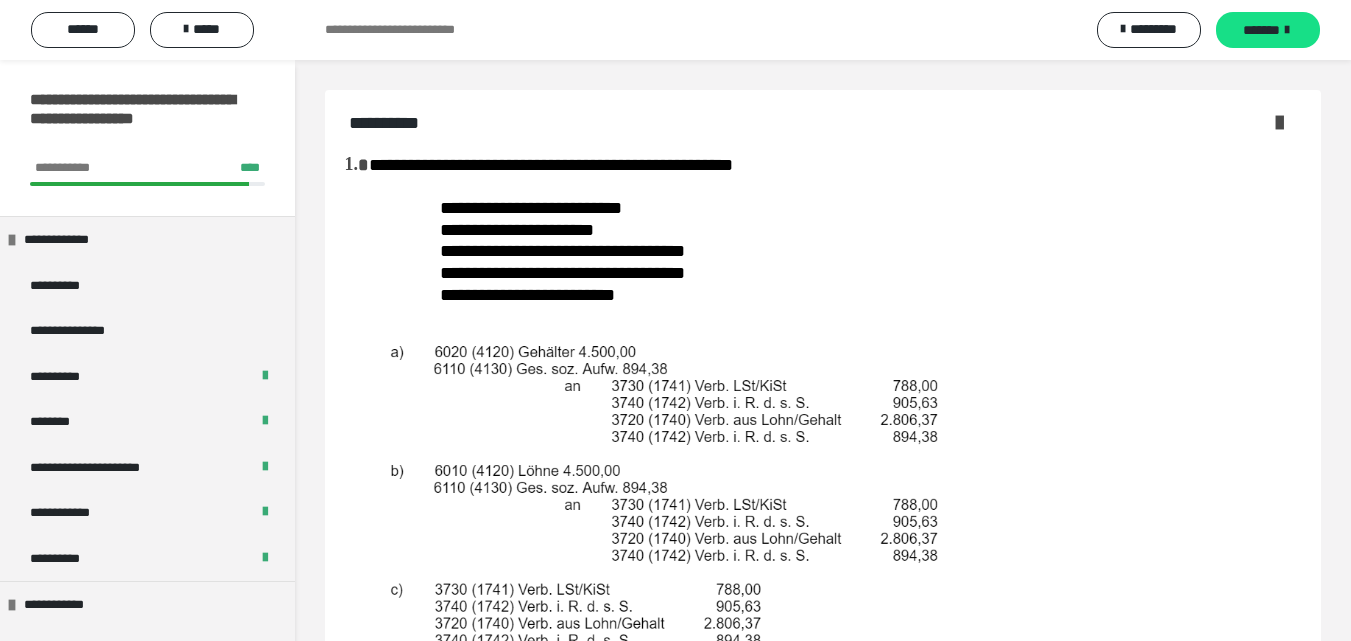 click at bounding box center [1279, 122] 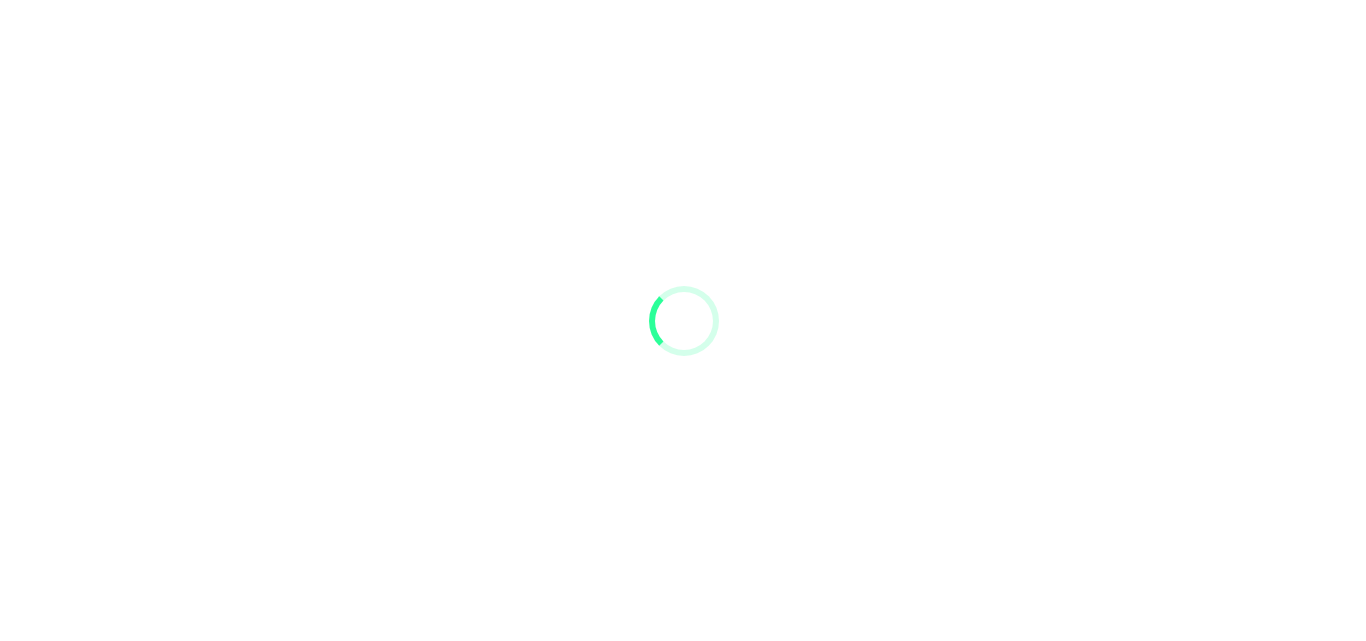 scroll, scrollTop: 0, scrollLeft: 0, axis: both 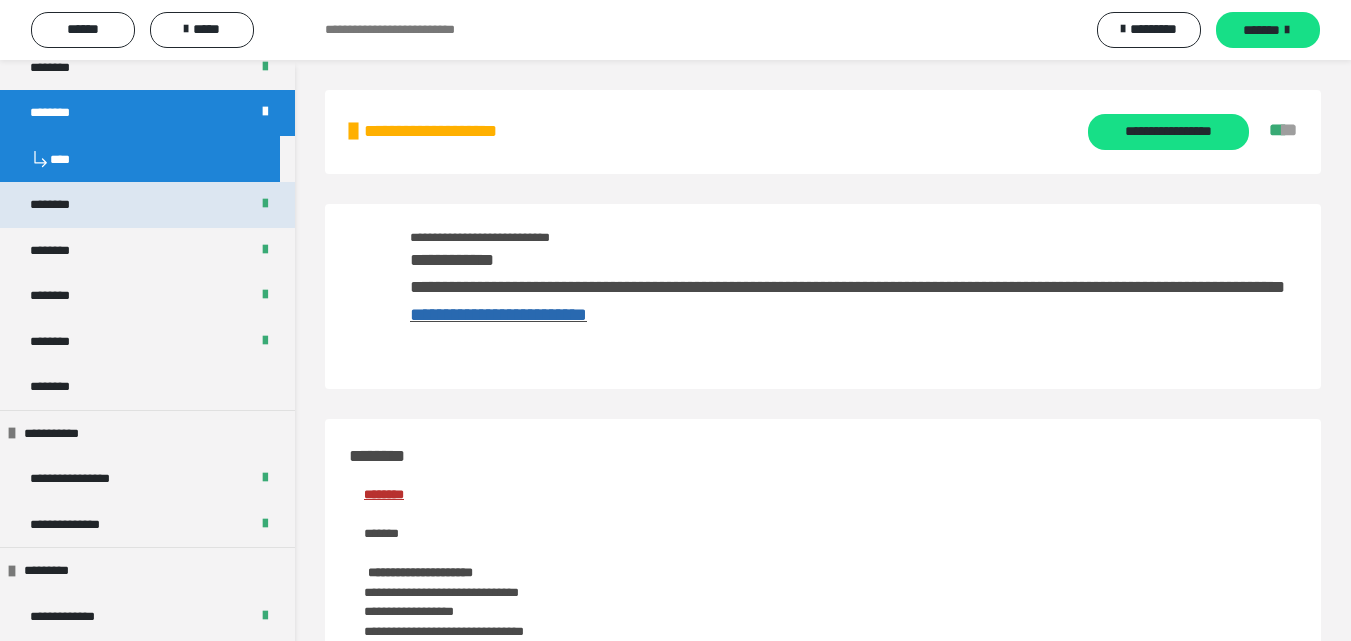 click on "********" at bounding box center (61, 205) 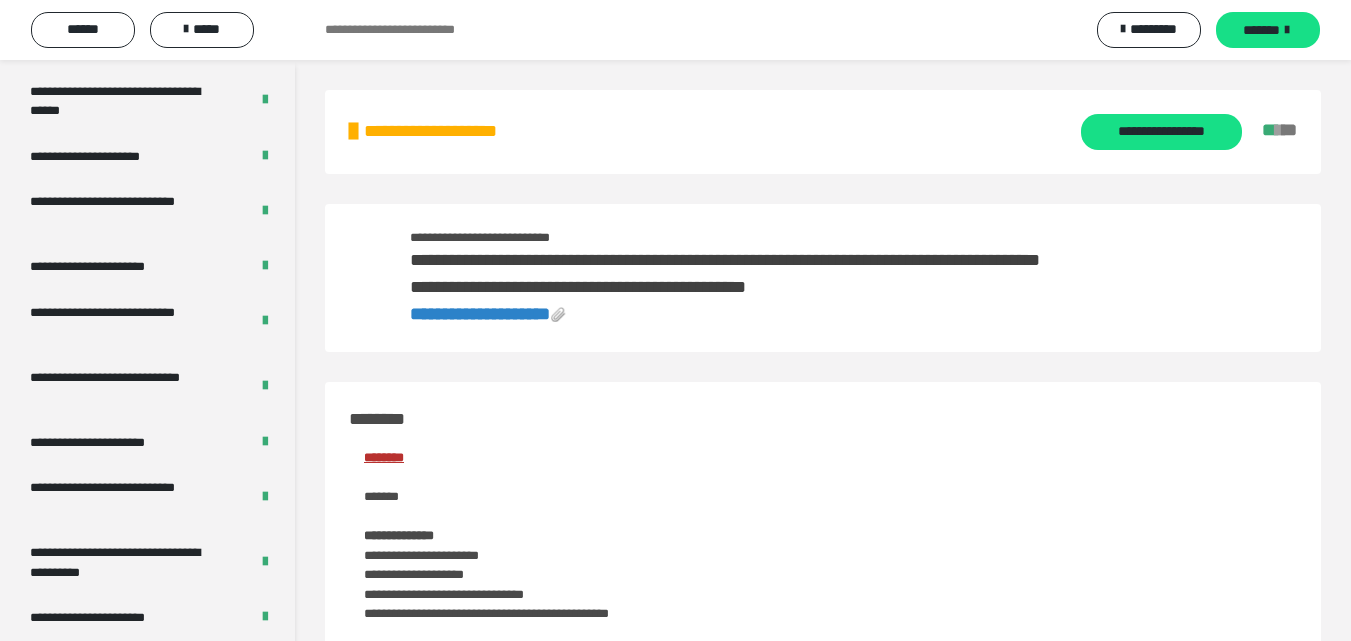 scroll, scrollTop: 3920, scrollLeft: 0, axis: vertical 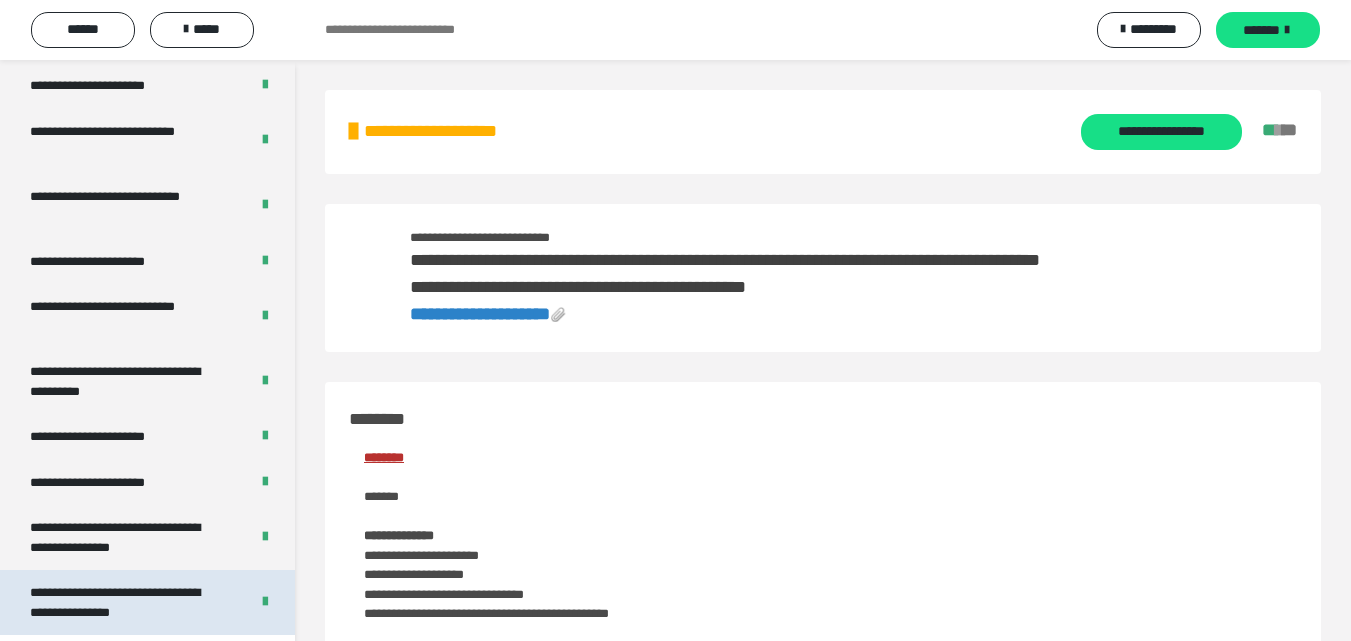 click on "**********" at bounding box center [124, 602] 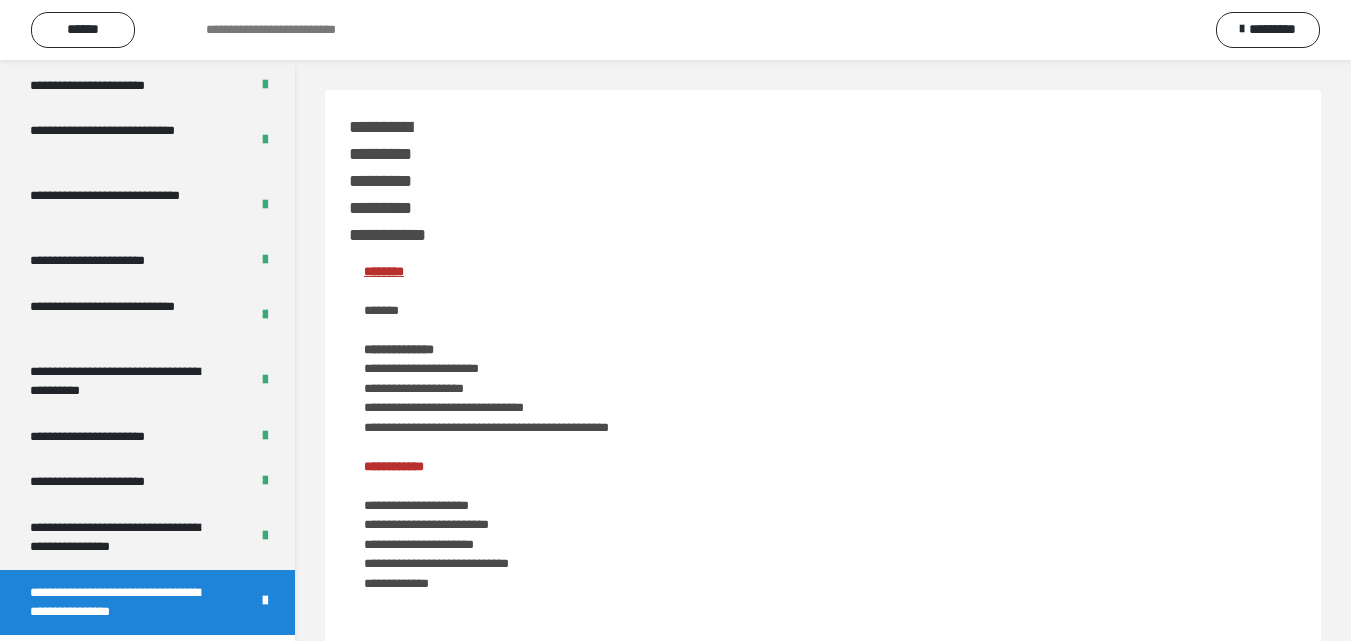 scroll, scrollTop: 3873, scrollLeft: 0, axis: vertical 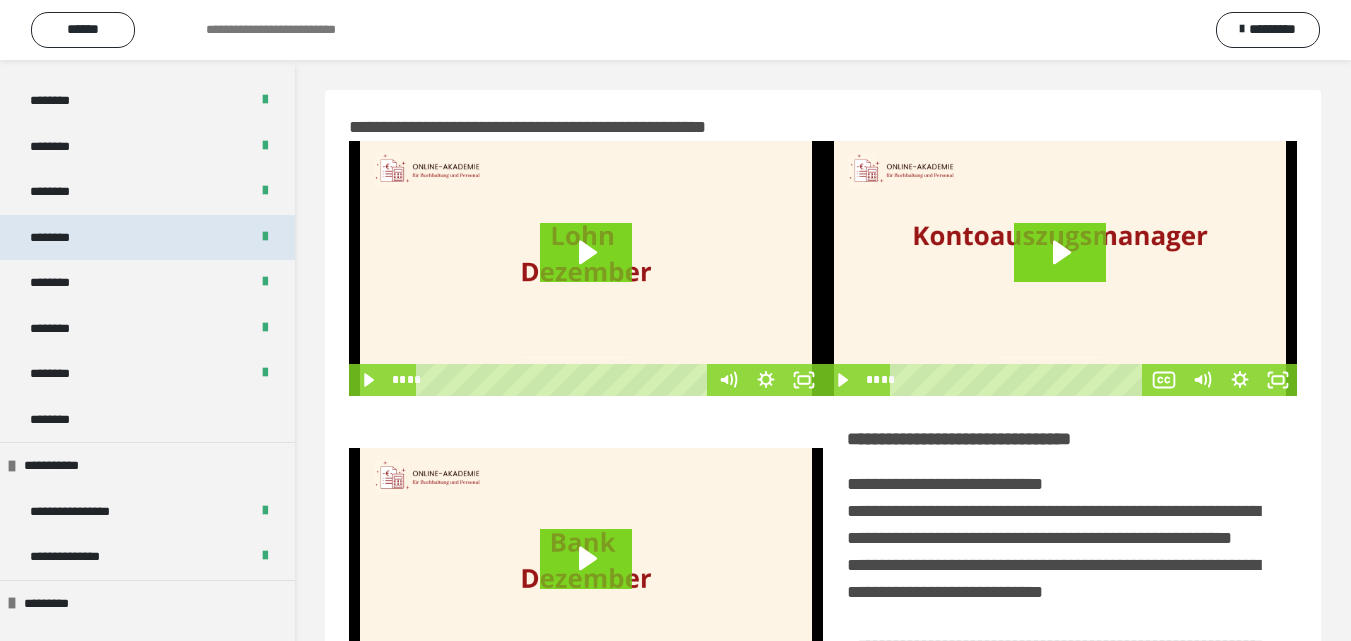 click on "********" at bounding box center [61, 238] 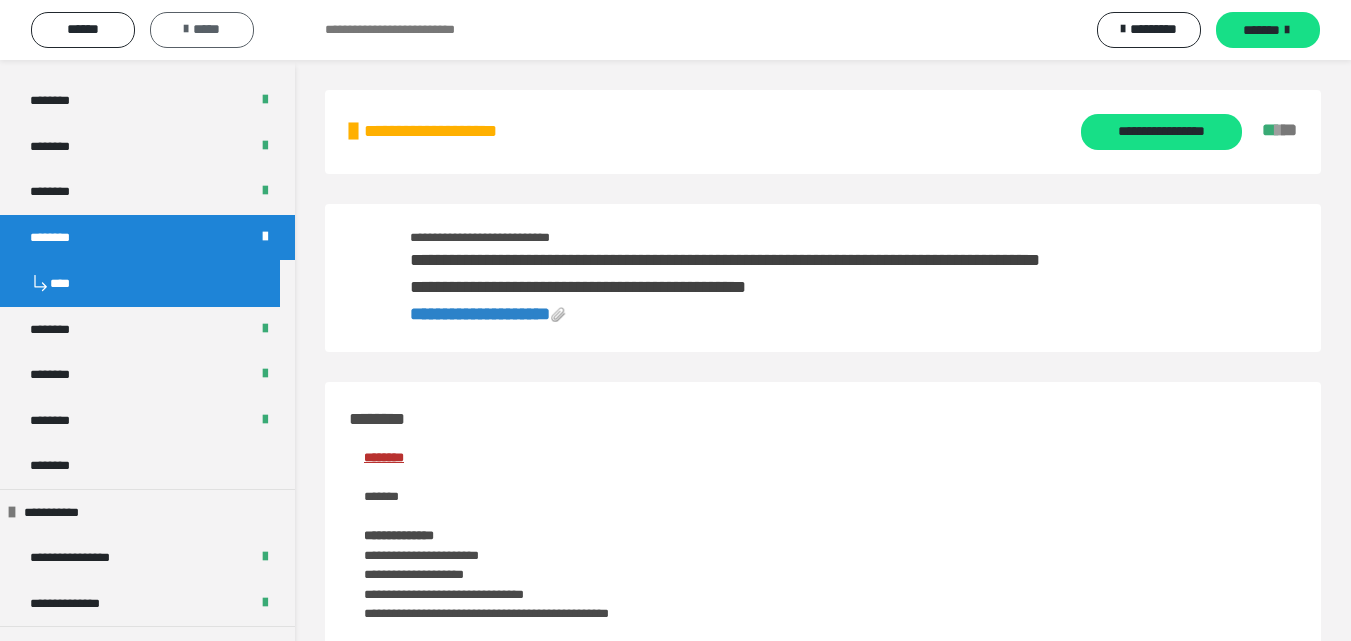 click on "*****" at bounding box center [202, 30] 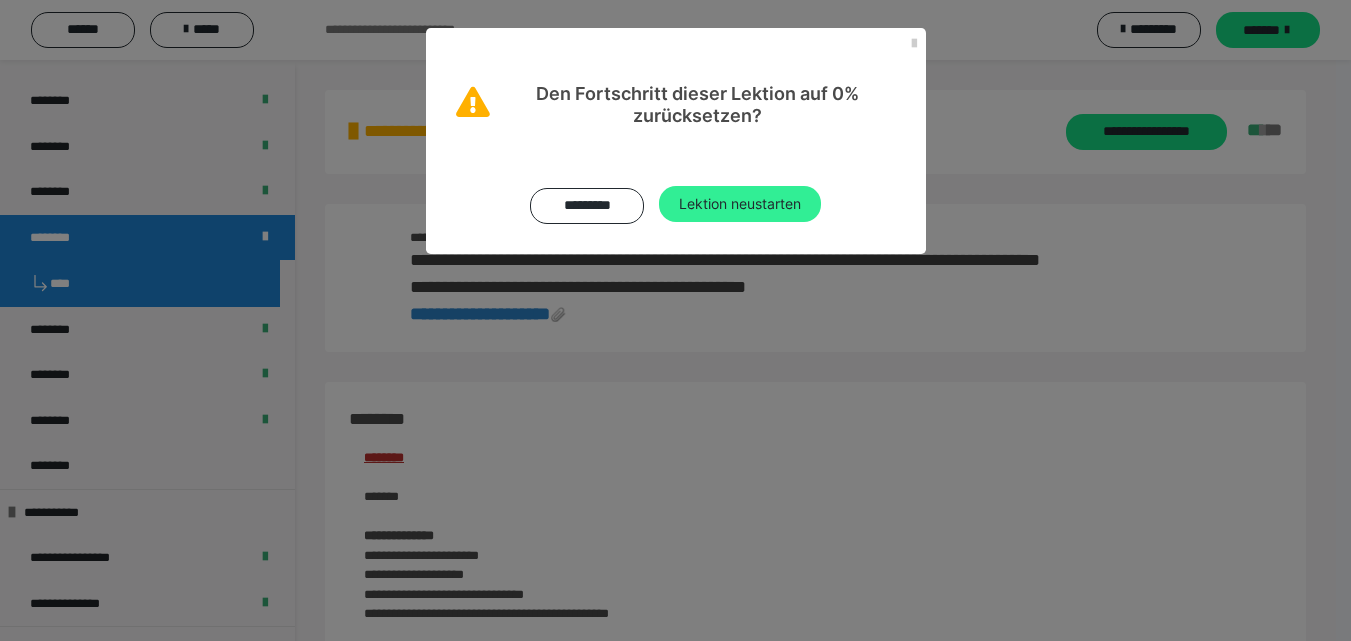 click on "Lektion neustarten" at bounding box center [740, 204] 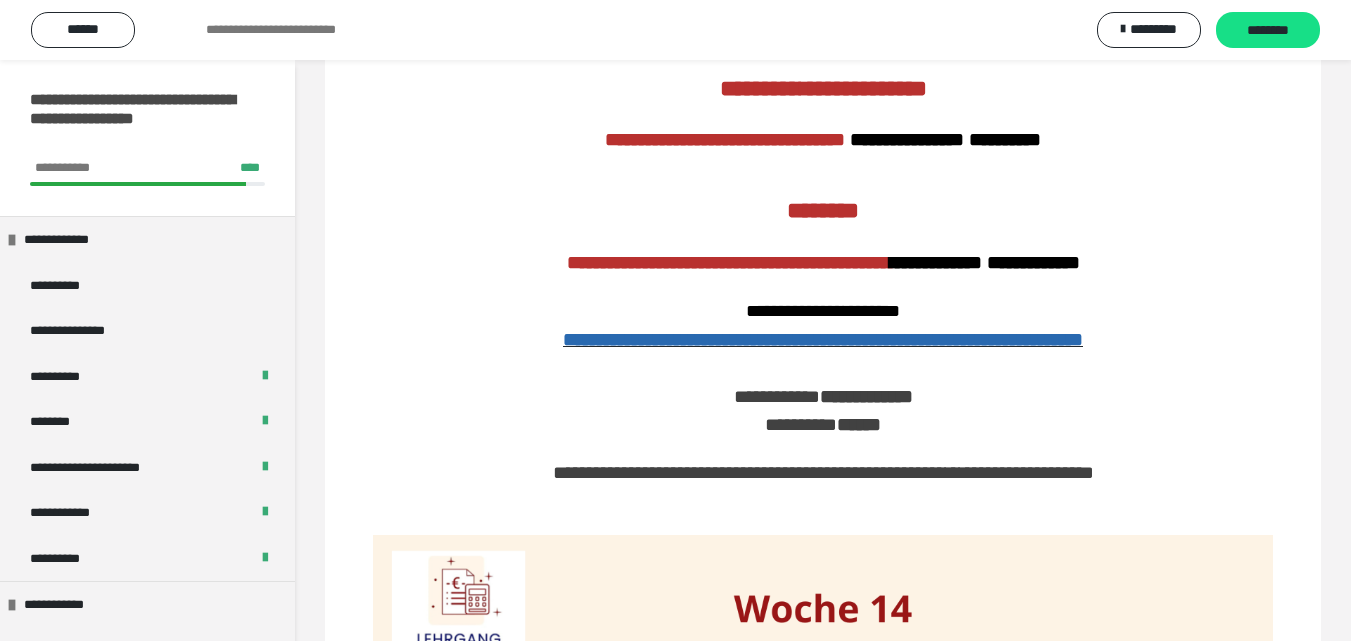 scroll, scrollTop: 0, scrollLeft: 0, axis: both 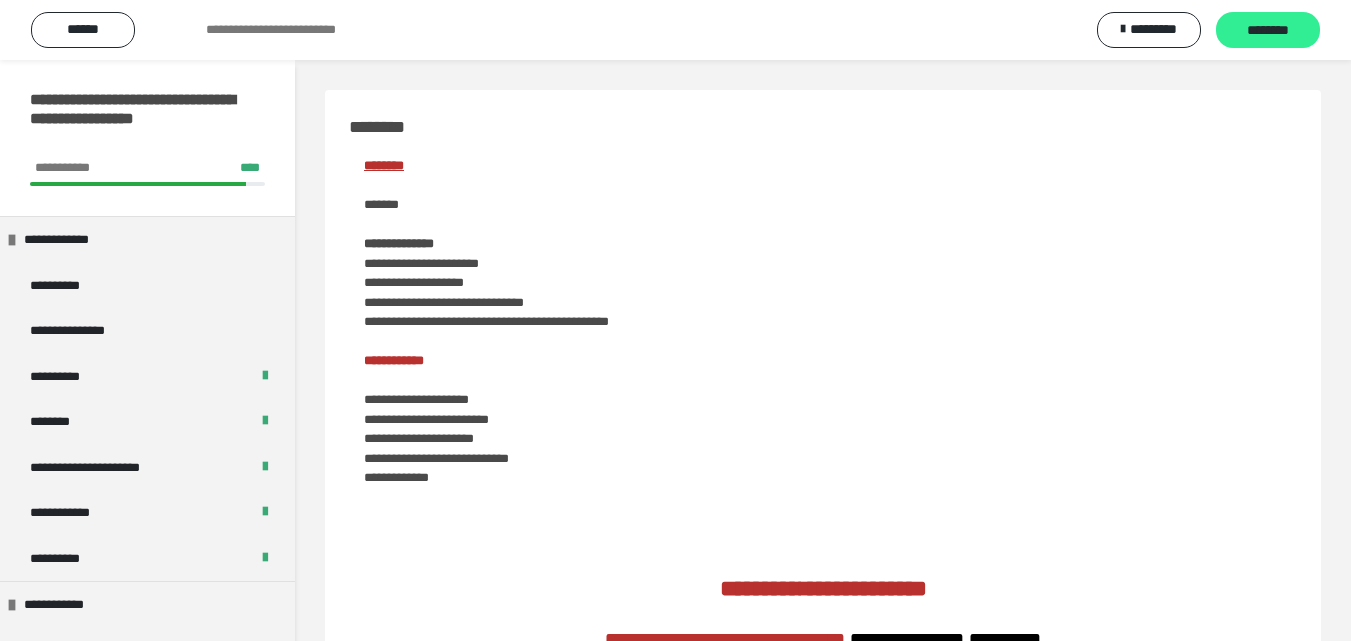 click on "********" at bounding box center (1268, 31) 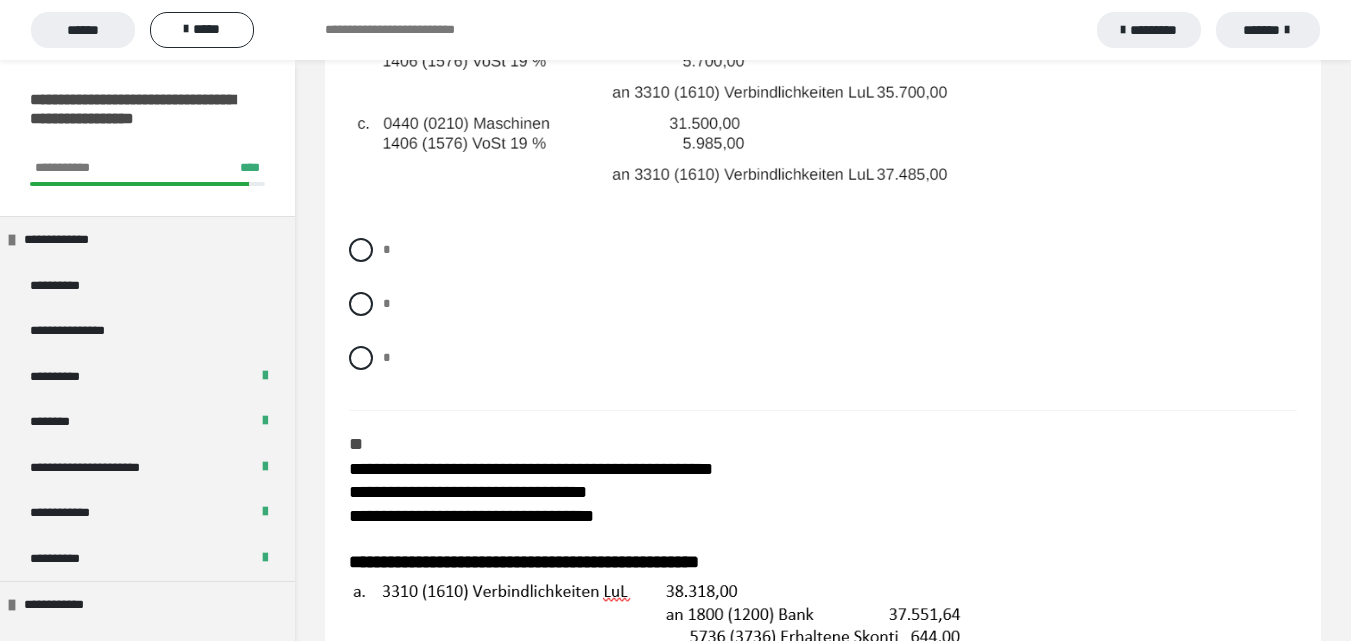 scroll, scrollTop: 0, scrollLeft: 0, axis: both 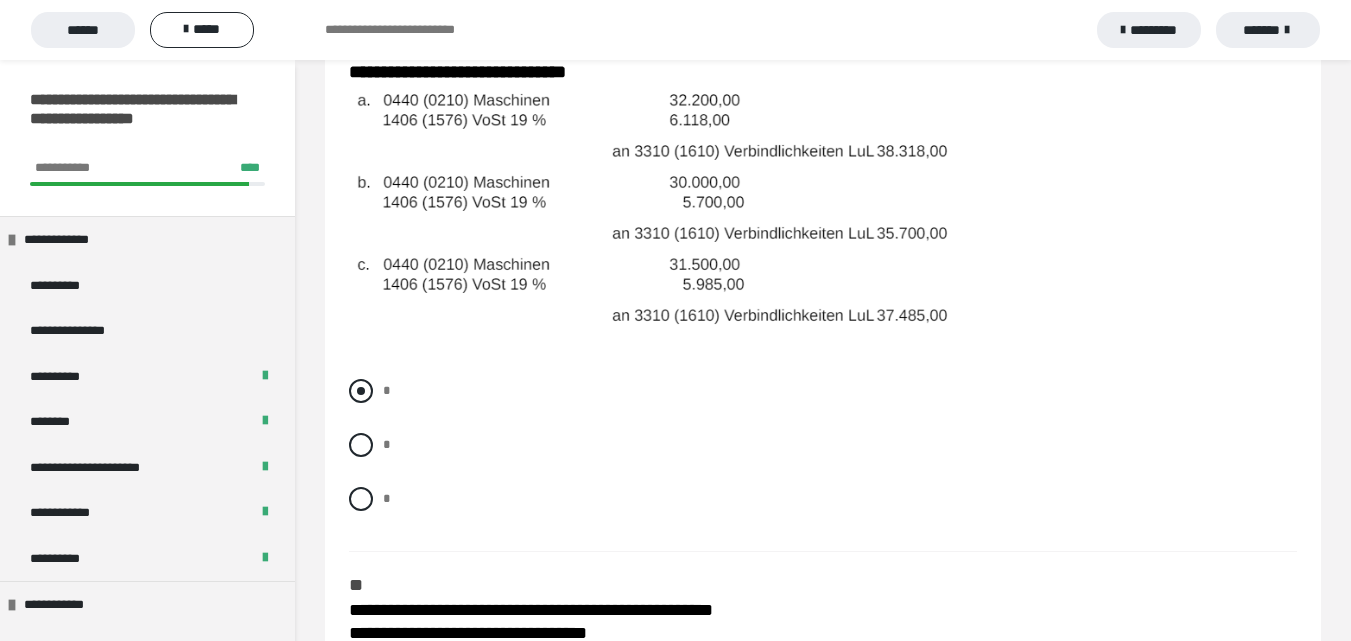 click at bounding box center (361, 391) 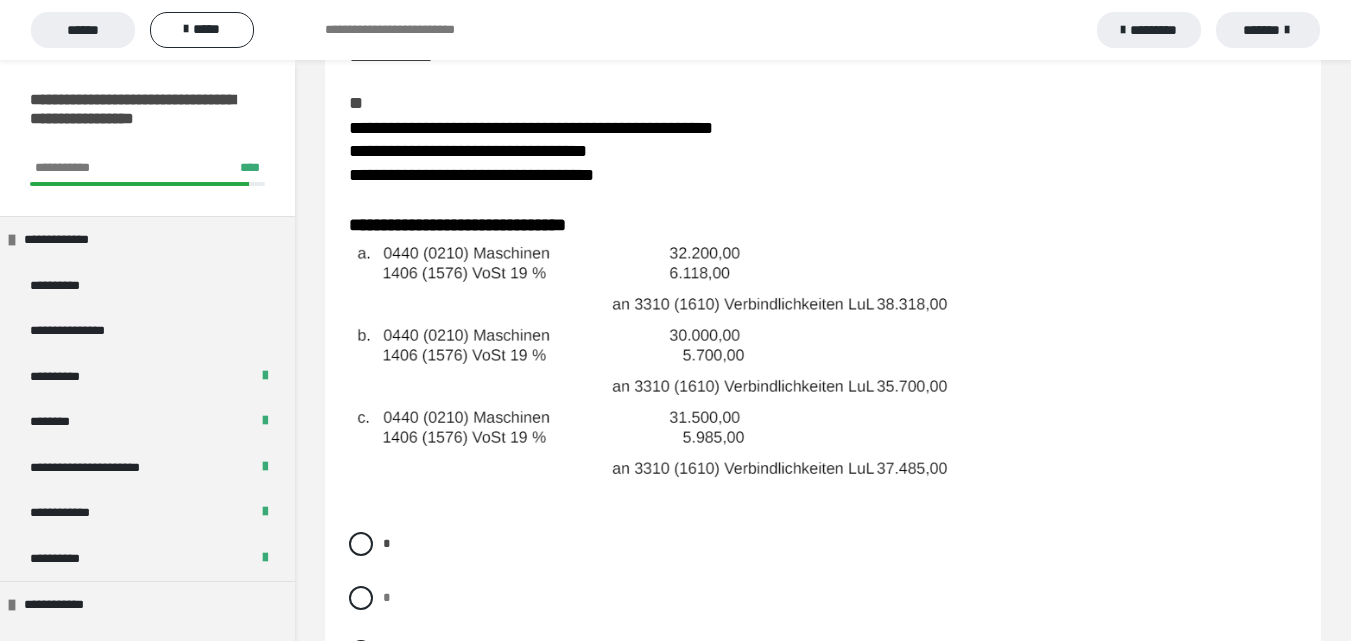 scroll, scrollTop: 160, scrollLeft: 0, axis: vertical 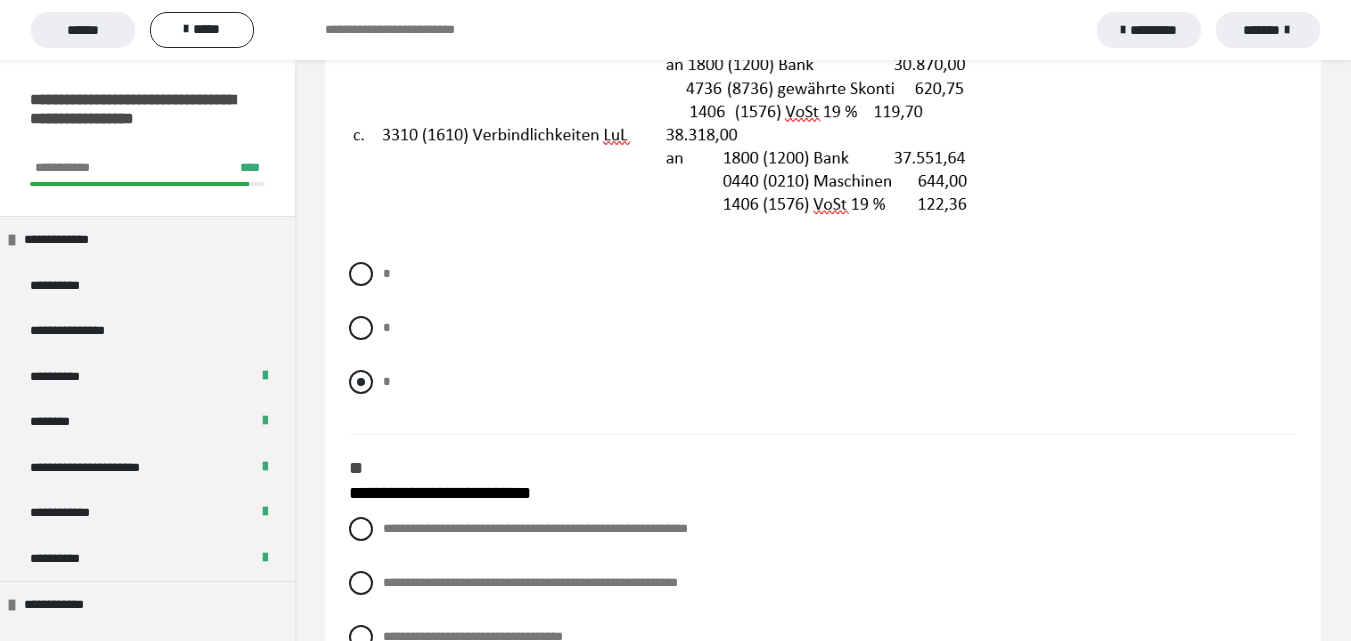 click at bounding box center [361, 382] 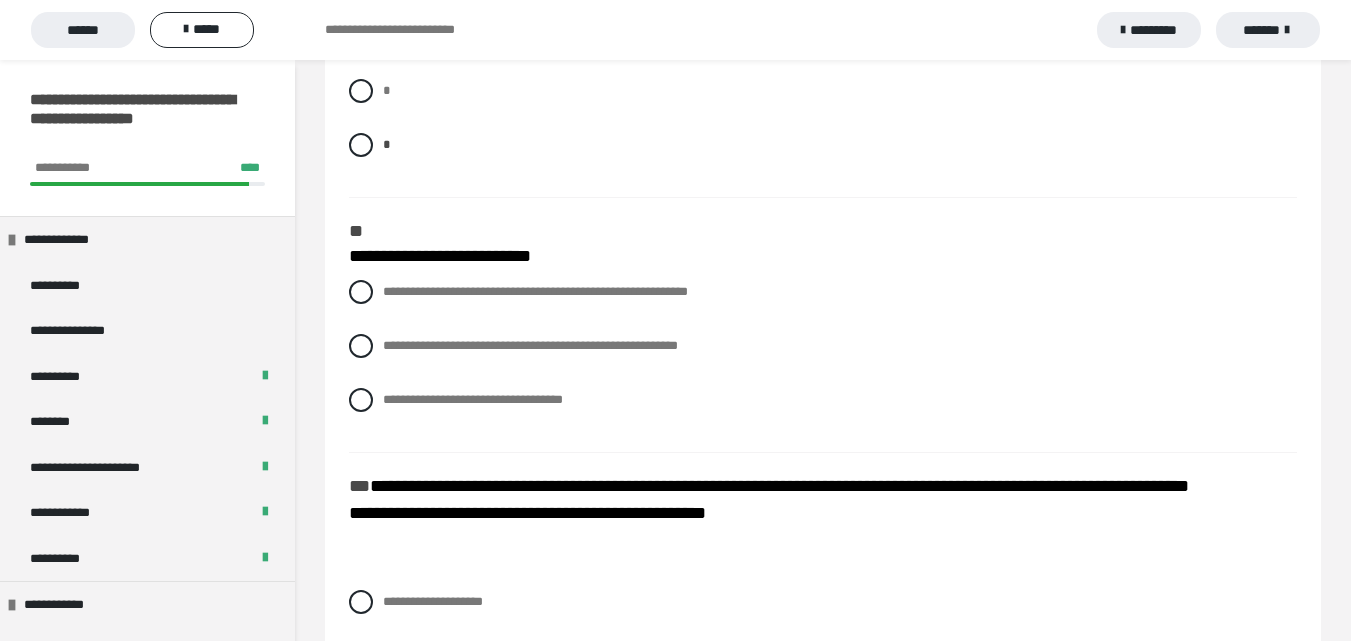 scroll, scrollTop: 1436, scrollLeft: 0, axis: vertical 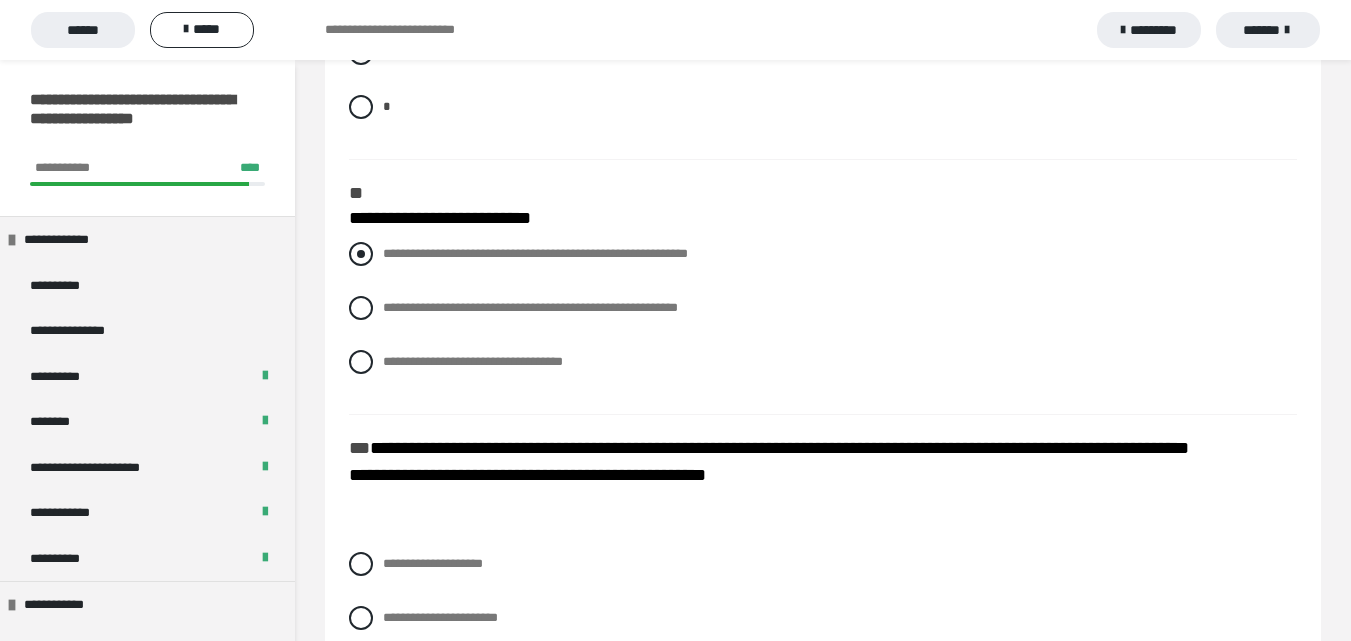 click at bounding box center (361, 254) 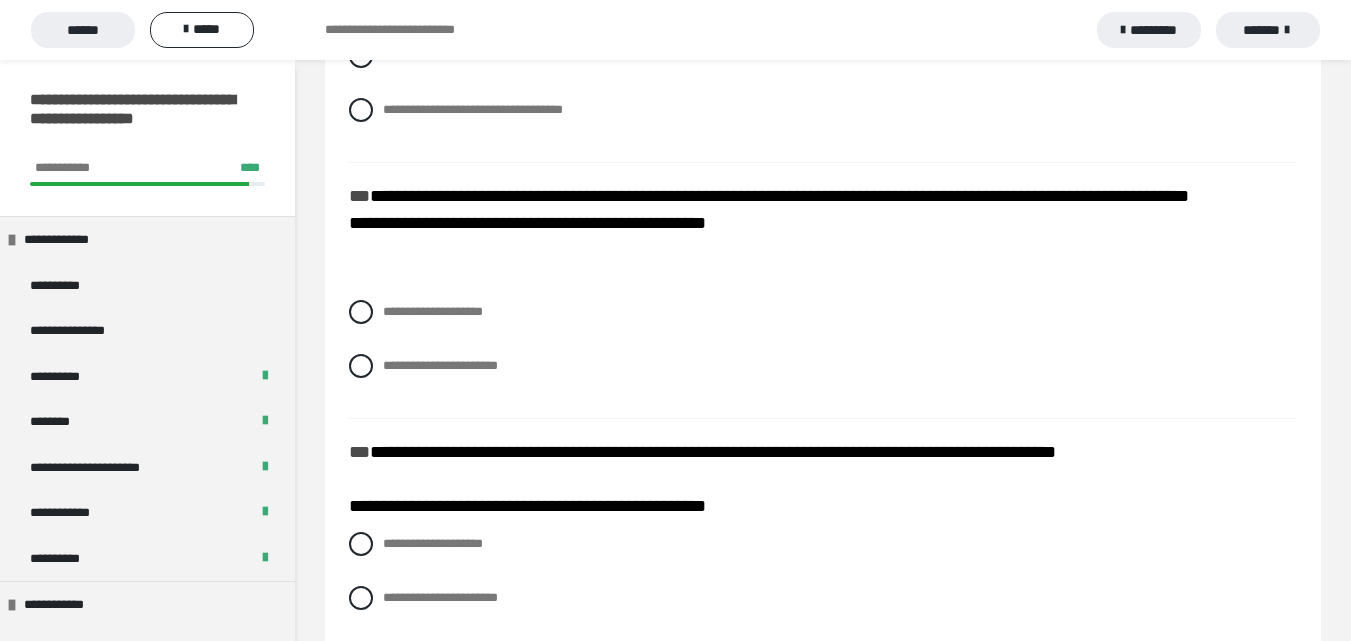 scroll, scrollTop: 1734, scrollLeft: 0, axis: vertical 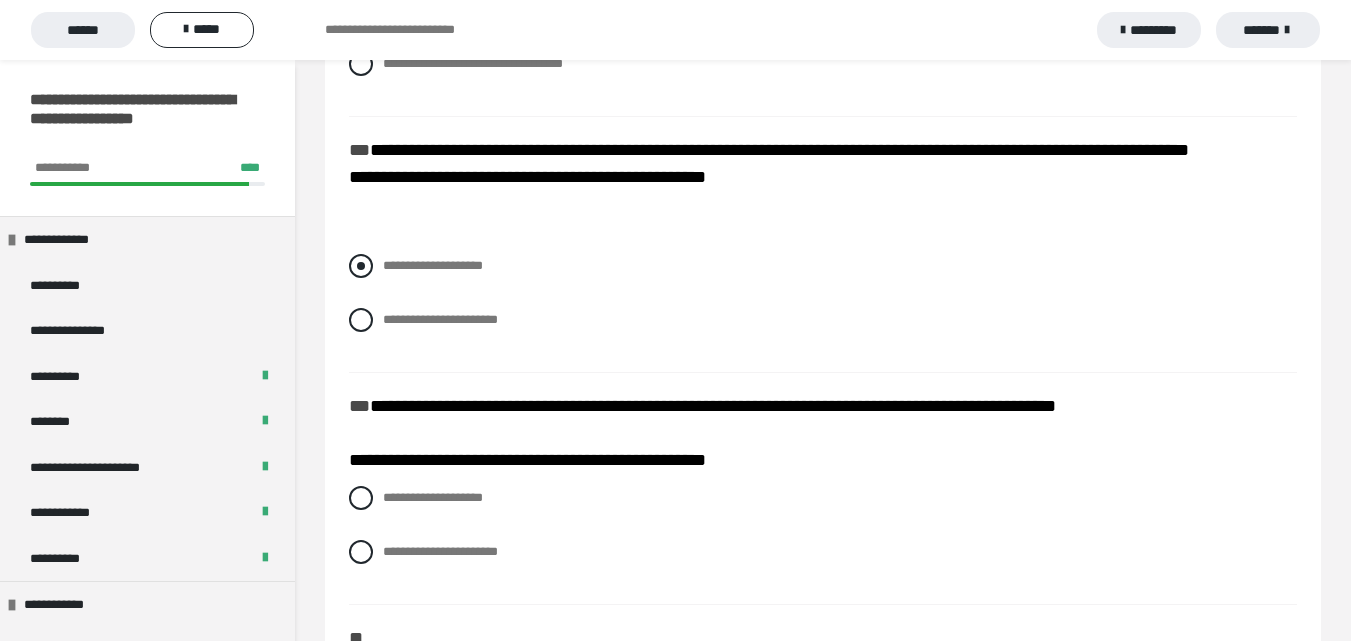 click at bounding box center [361, 266] 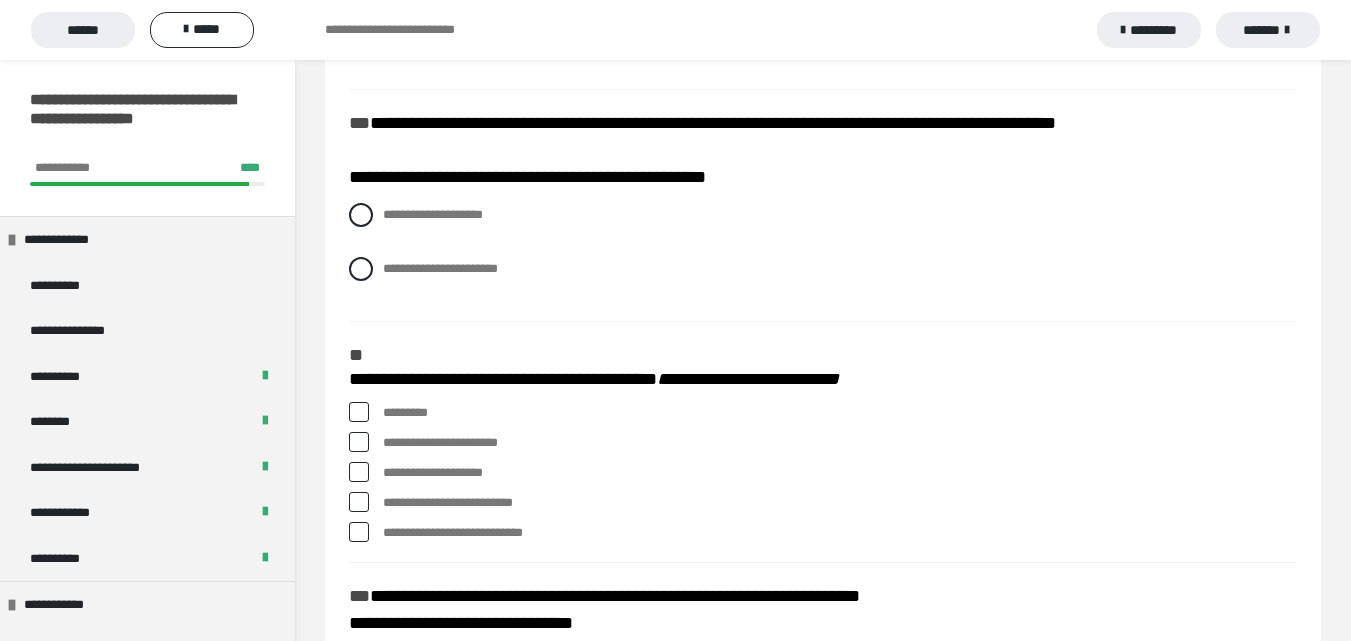 scroll, scrollTop: 2024, scrollLeft: 0, axis: vertical 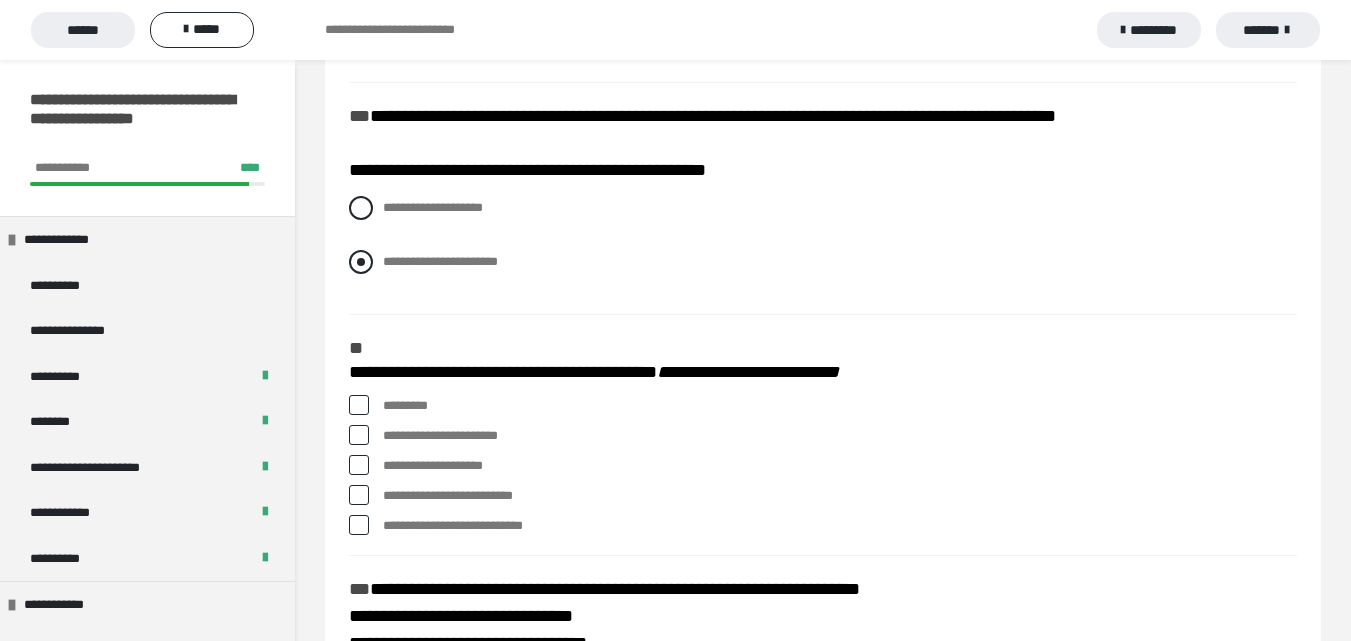 click at bounding box center [361, 262] 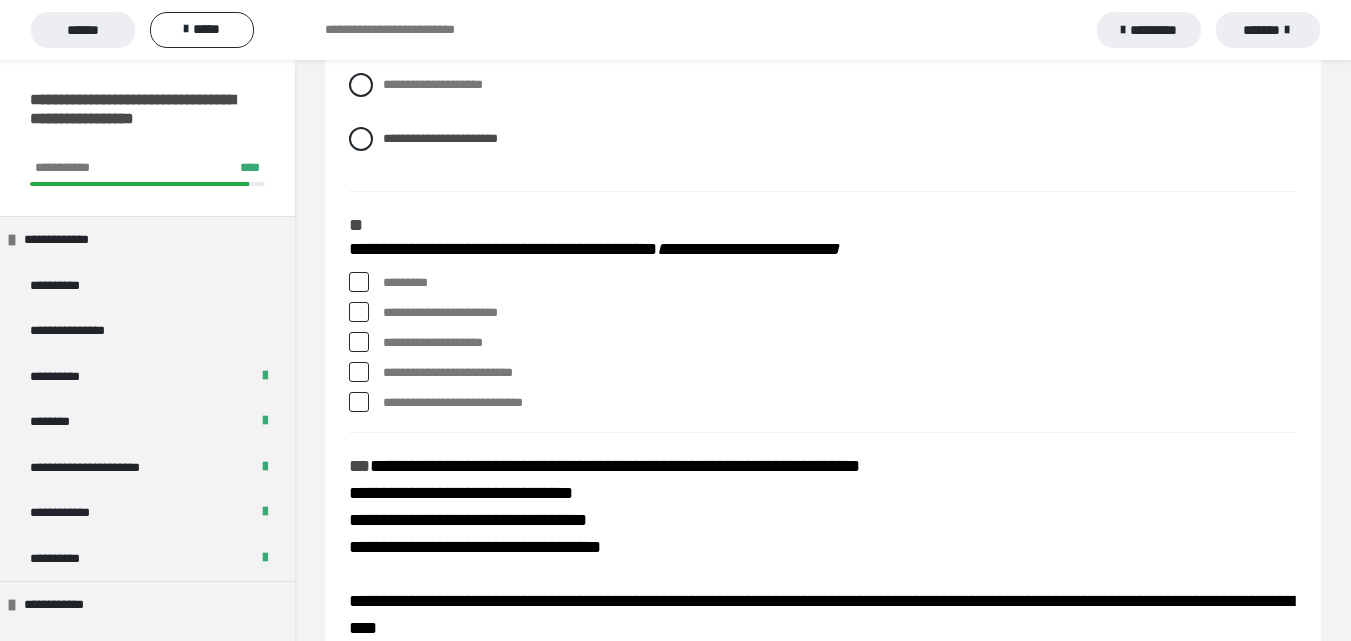 scroll, scrollTop: 2269, scrollLeft: 0, axis: vertical 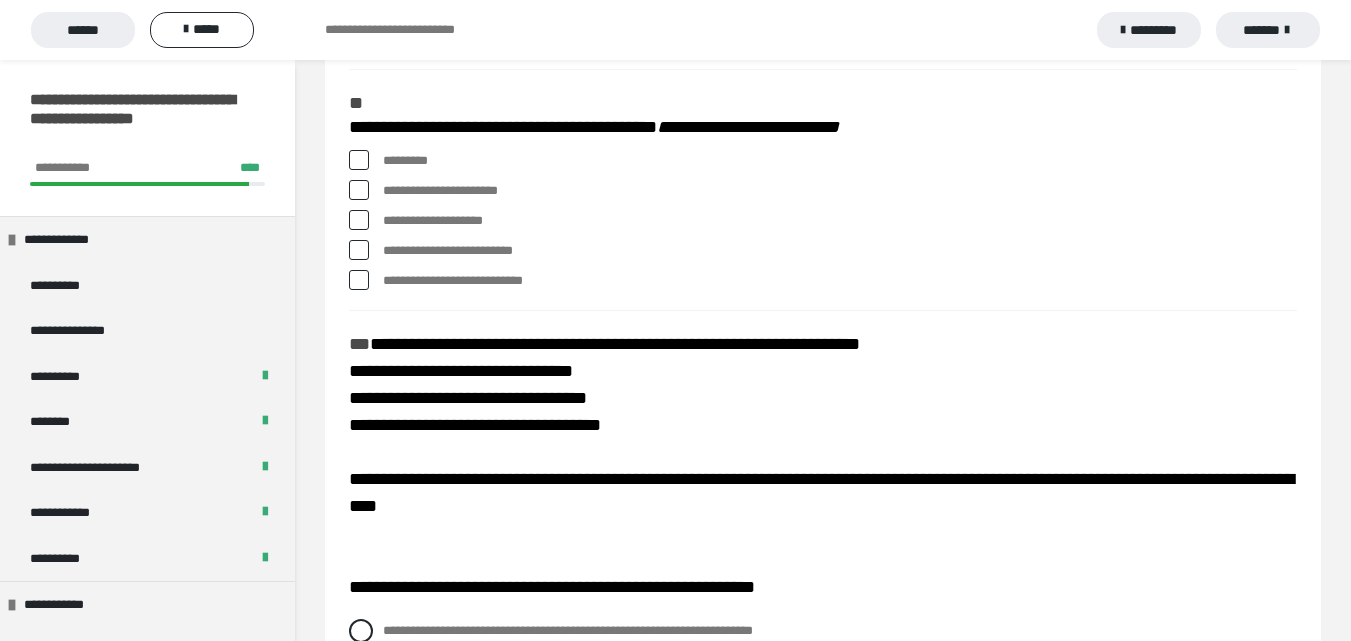 click at bounding box center (359, 160) 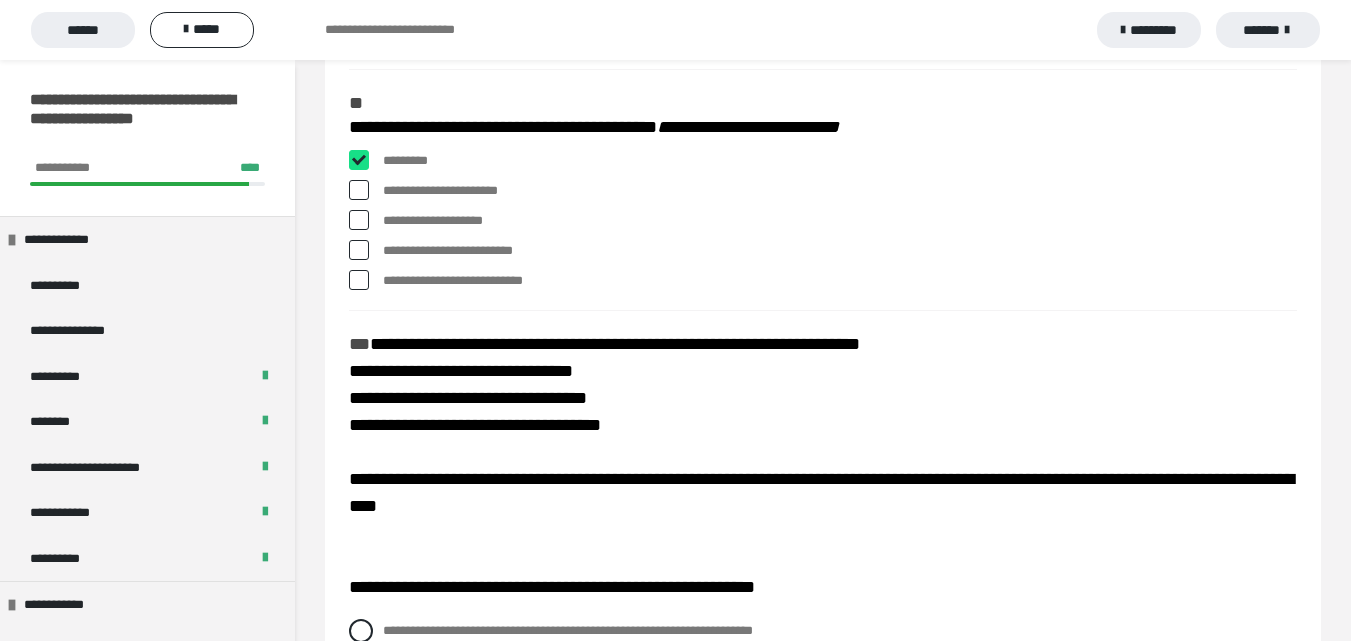 checkbox on "****" 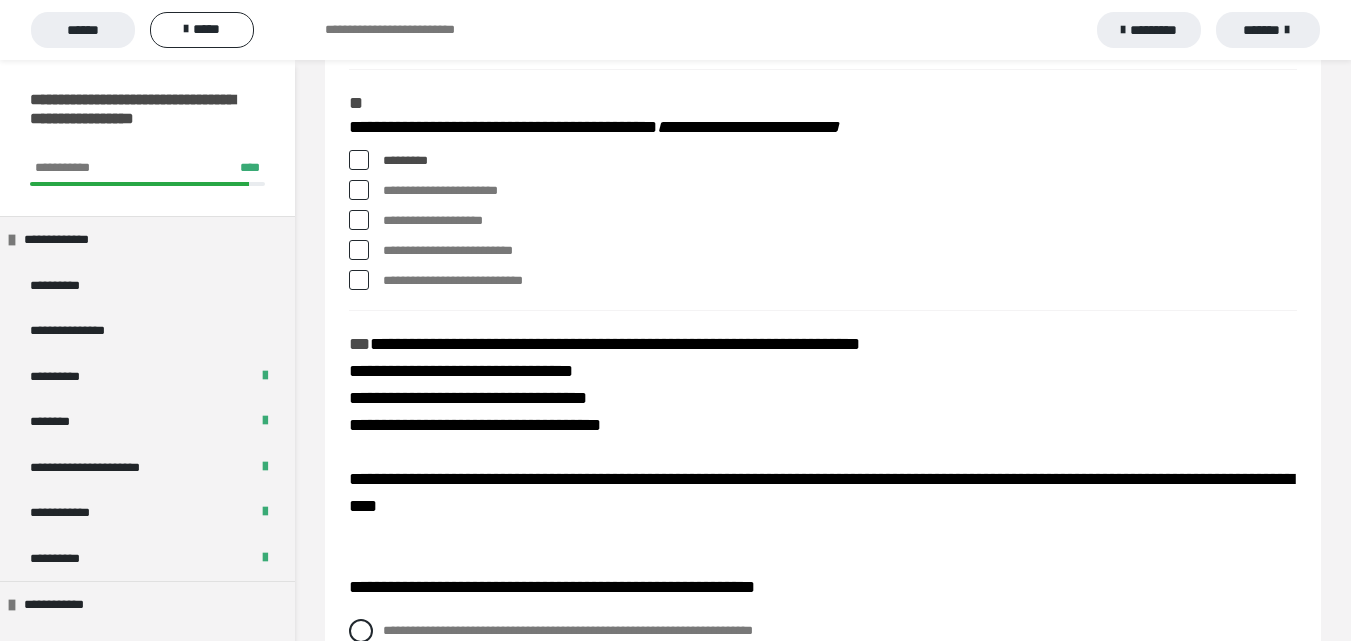 click at bounding box center [359, 190] 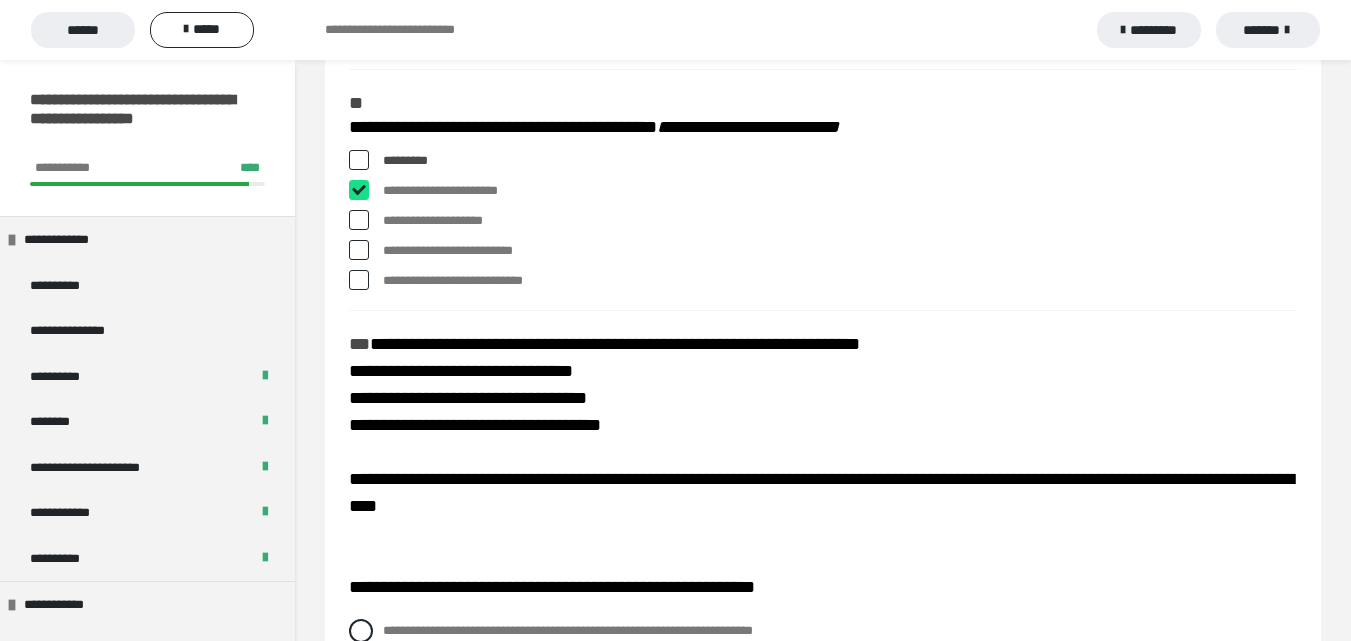 checkbox on "****" 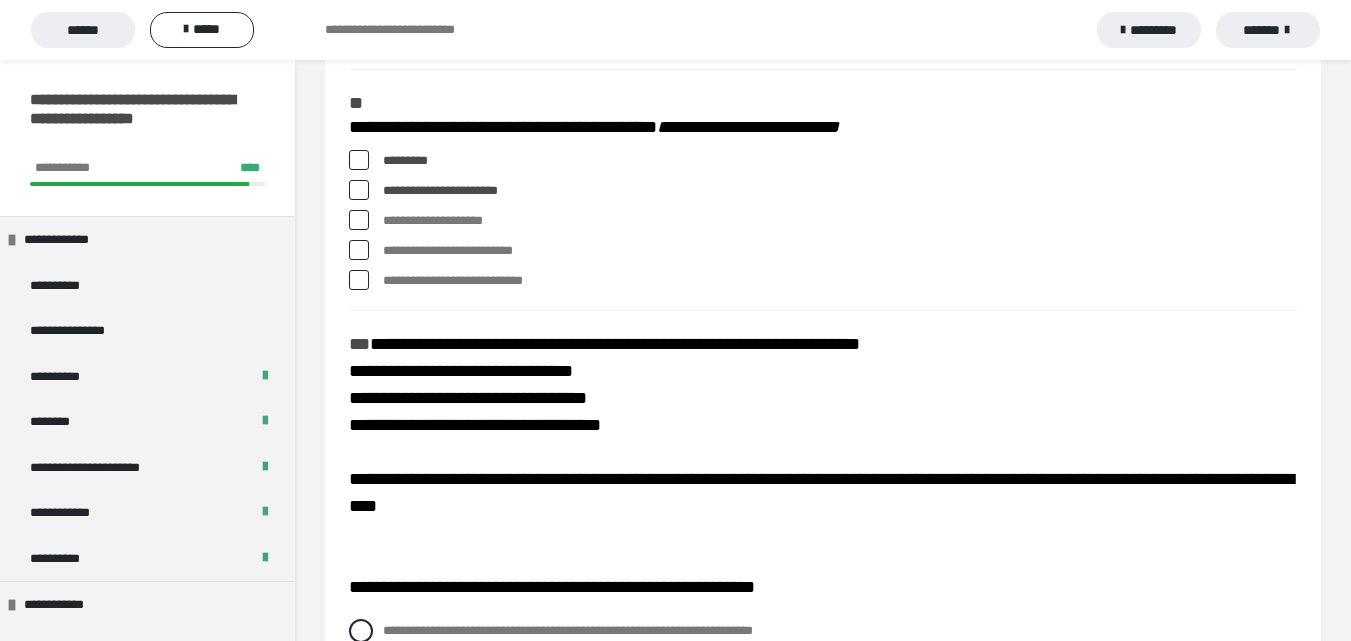 click at bounding box center [359, 250] 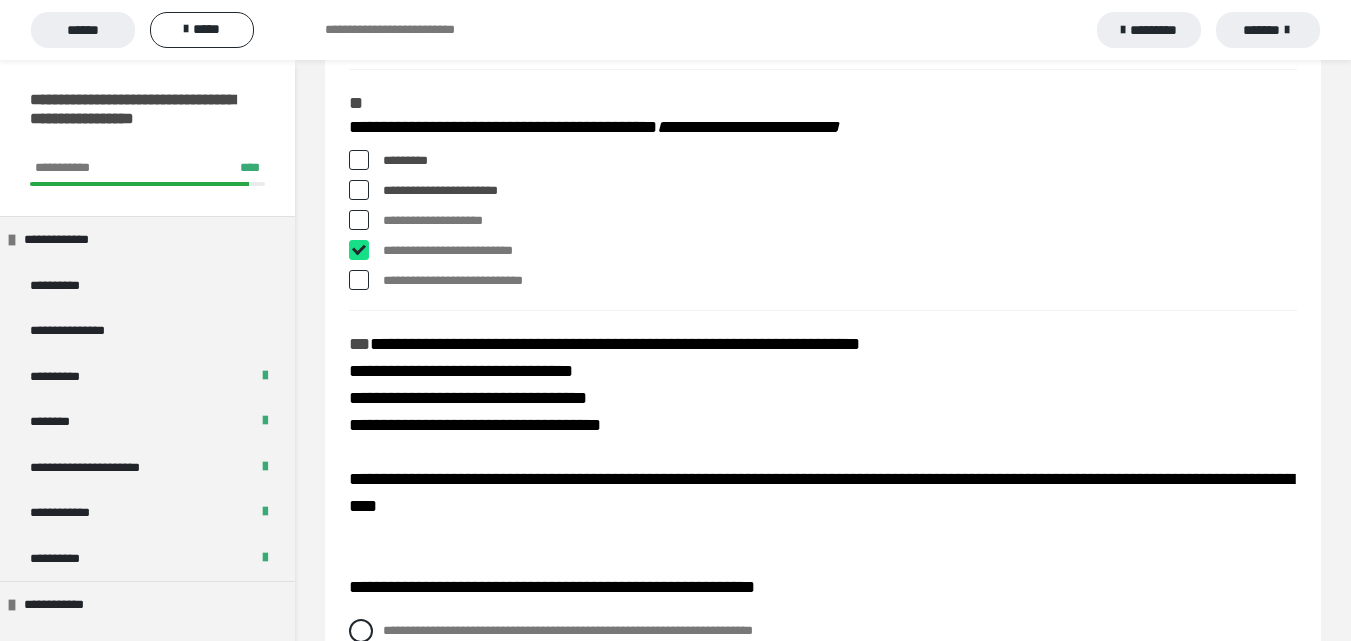 checkbox on "****" 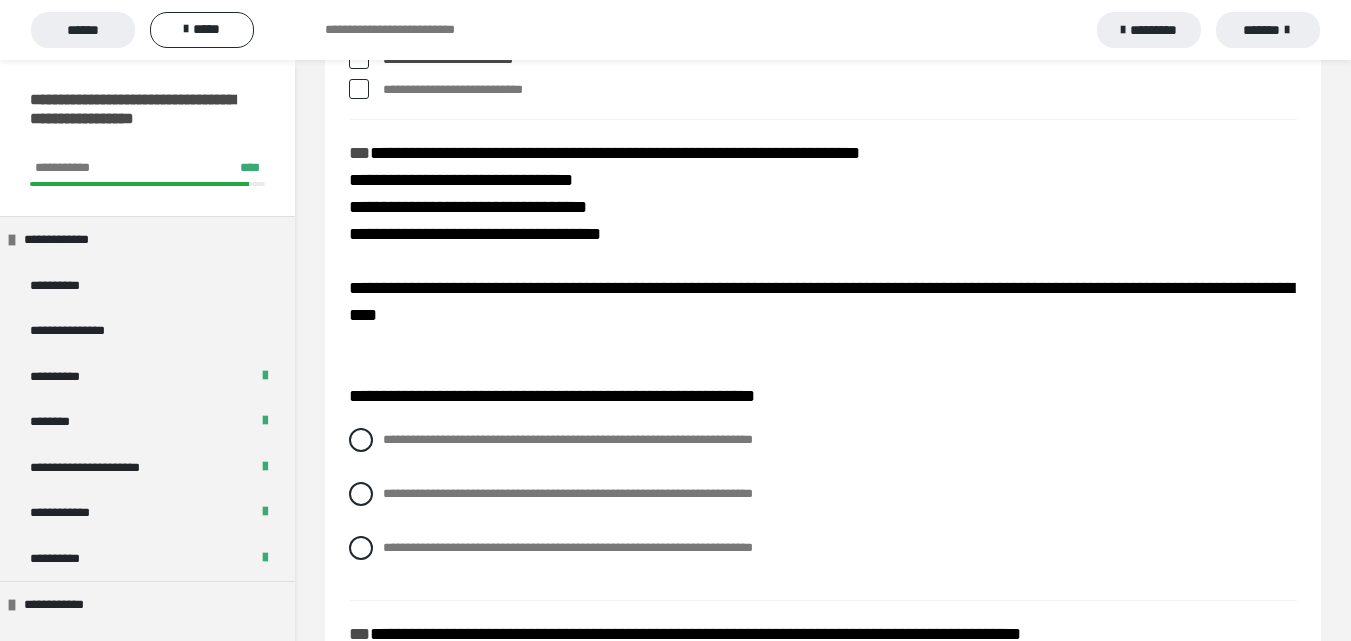 scroll, scrollTop: 2521, scrollLeft: 0, axis: vertical 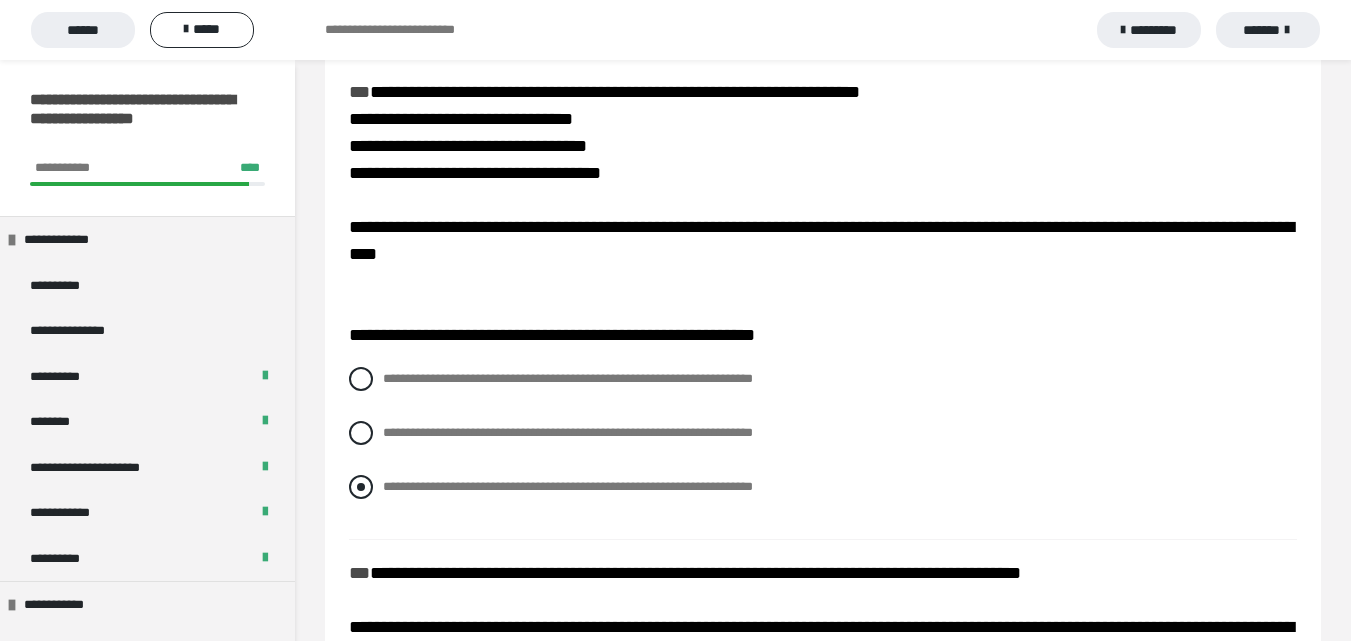 click at bounding box center (361, 487) 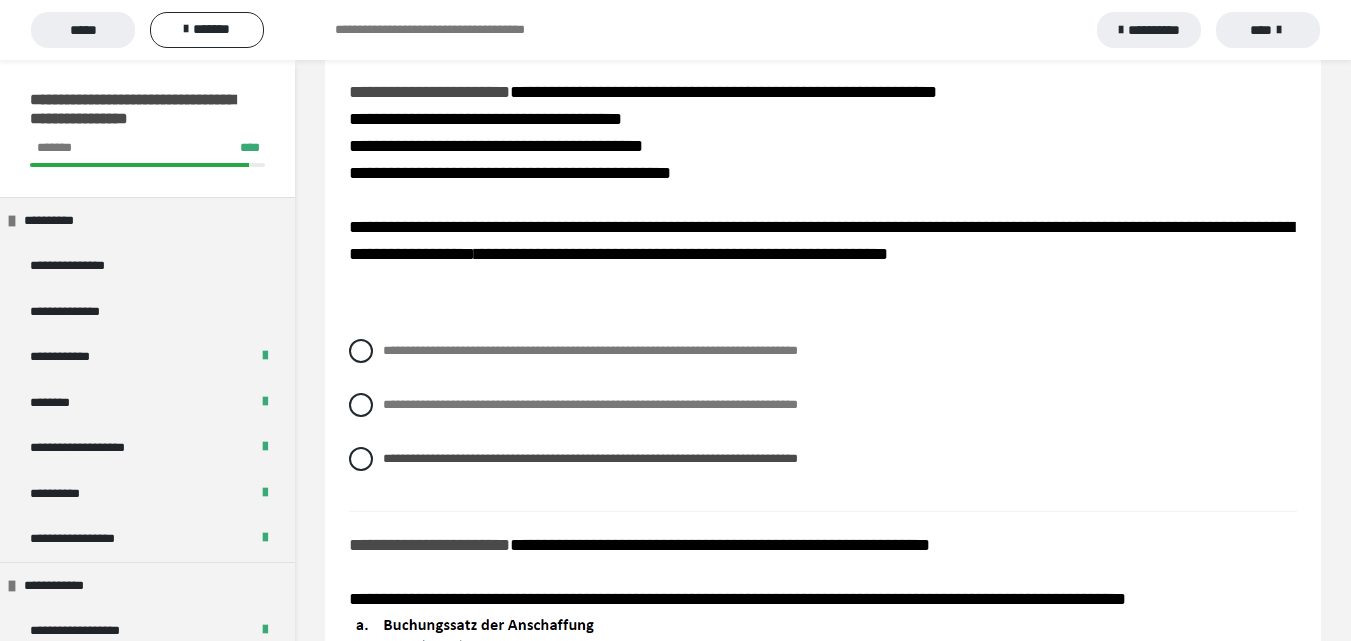 scroll, scrollTop: 2521, scrollLeft: 0, axis: vertical 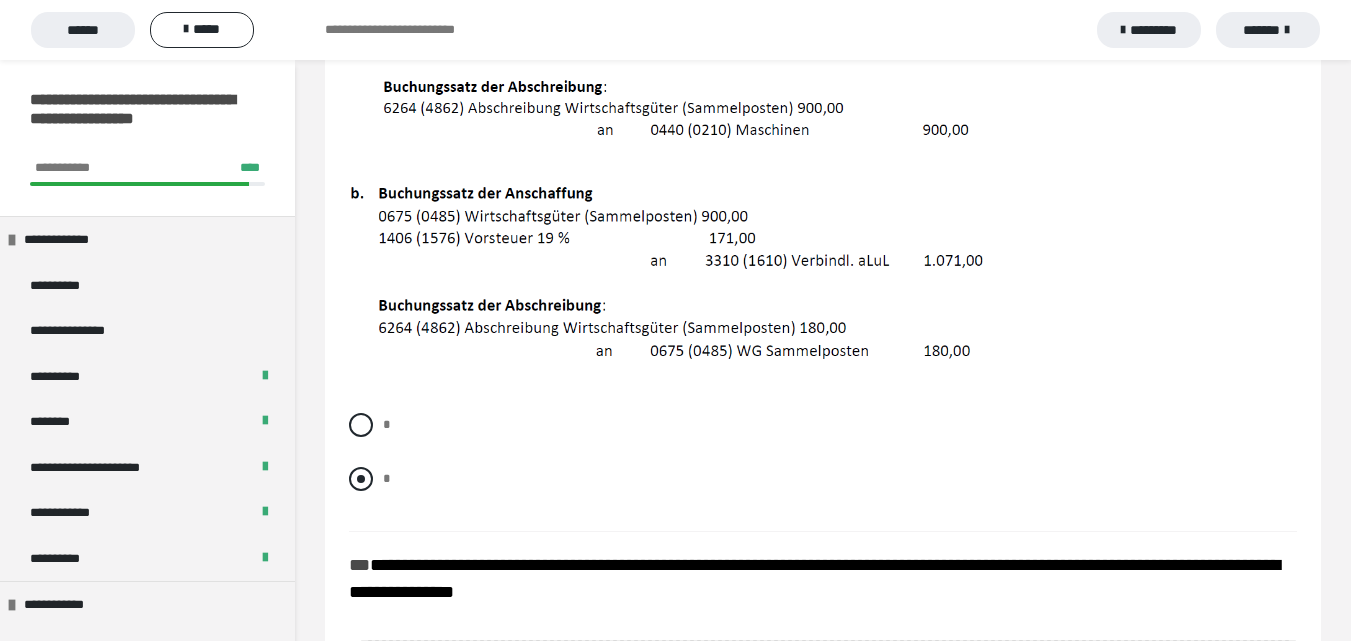 click at bounding box center [361, 479] 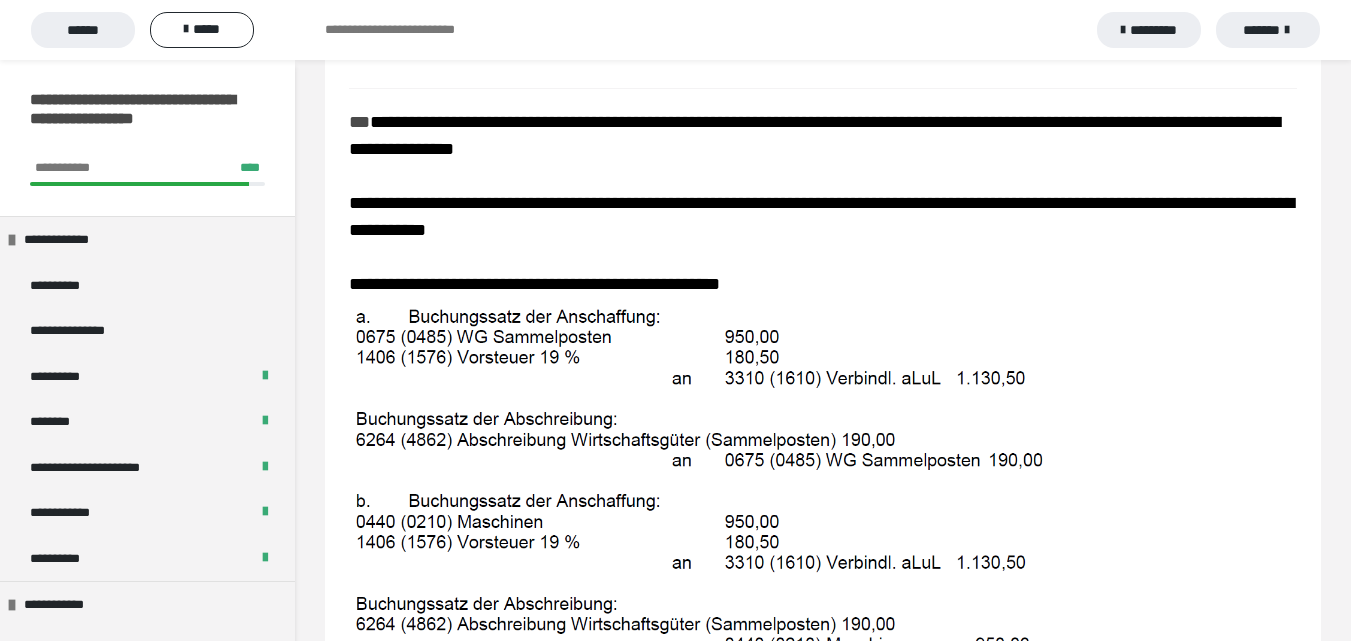 scroll, scrollTop: 3697, scrollLeft: 0, axis: vertical 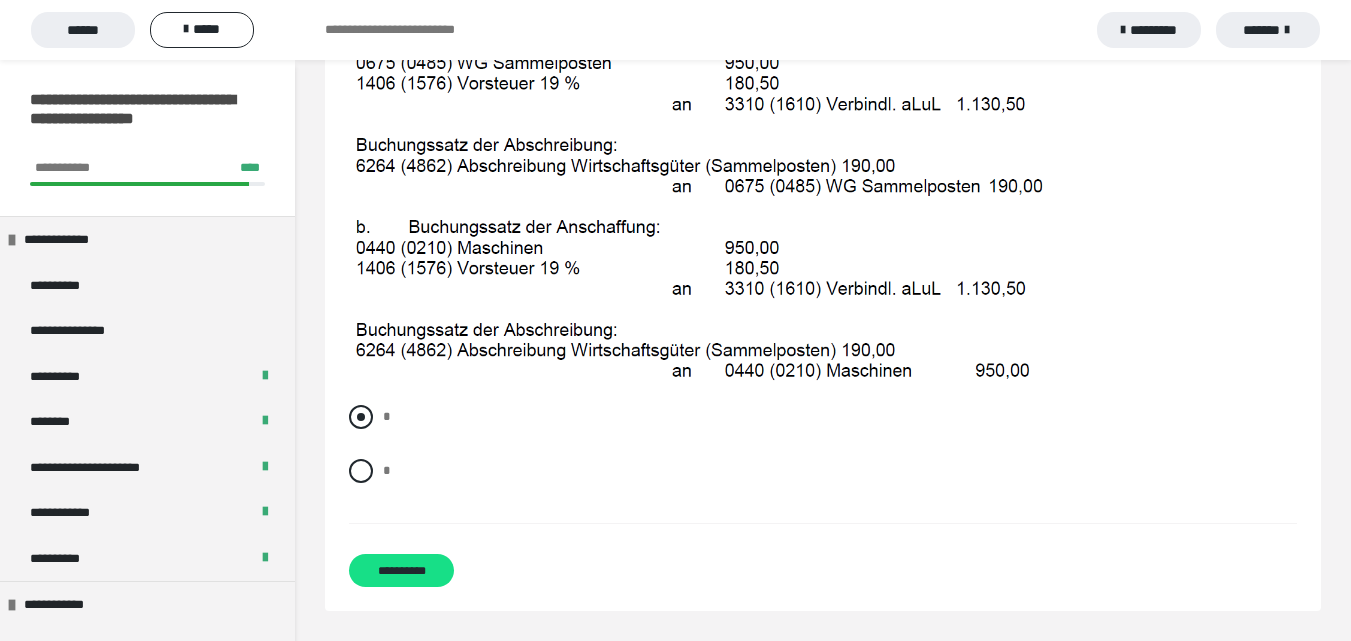 click at bounding box center (361, 417) 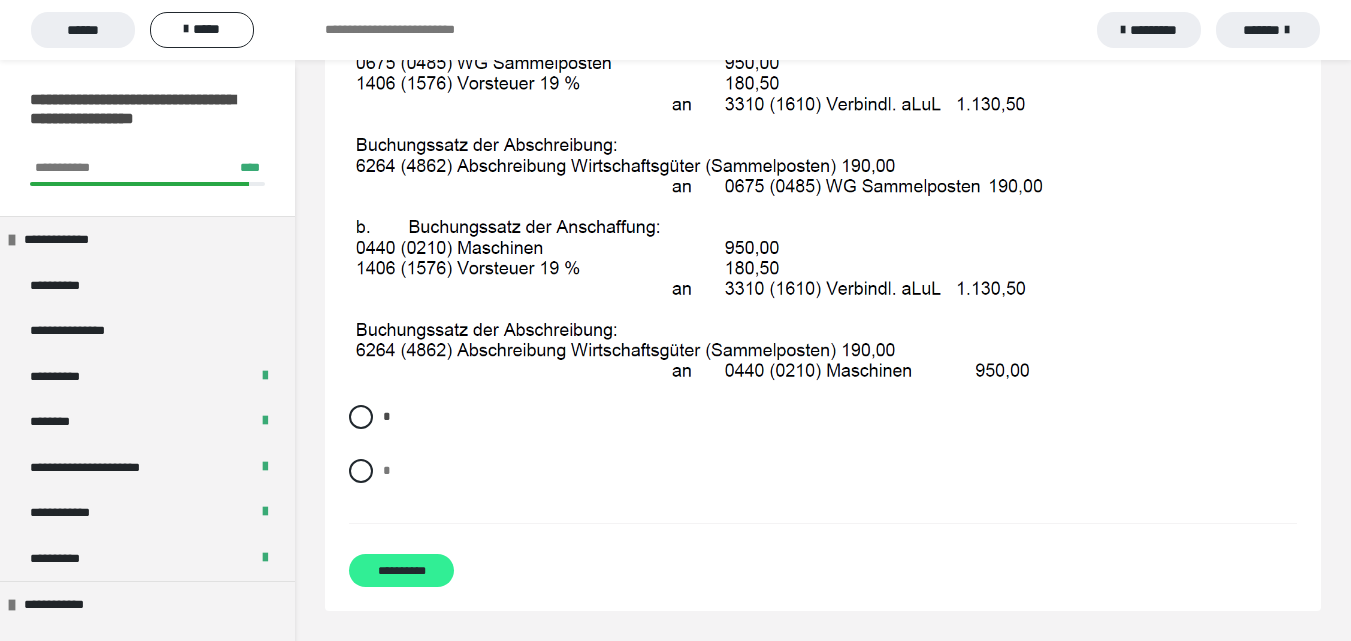 click on "**********" at bounding box center (401, 570) 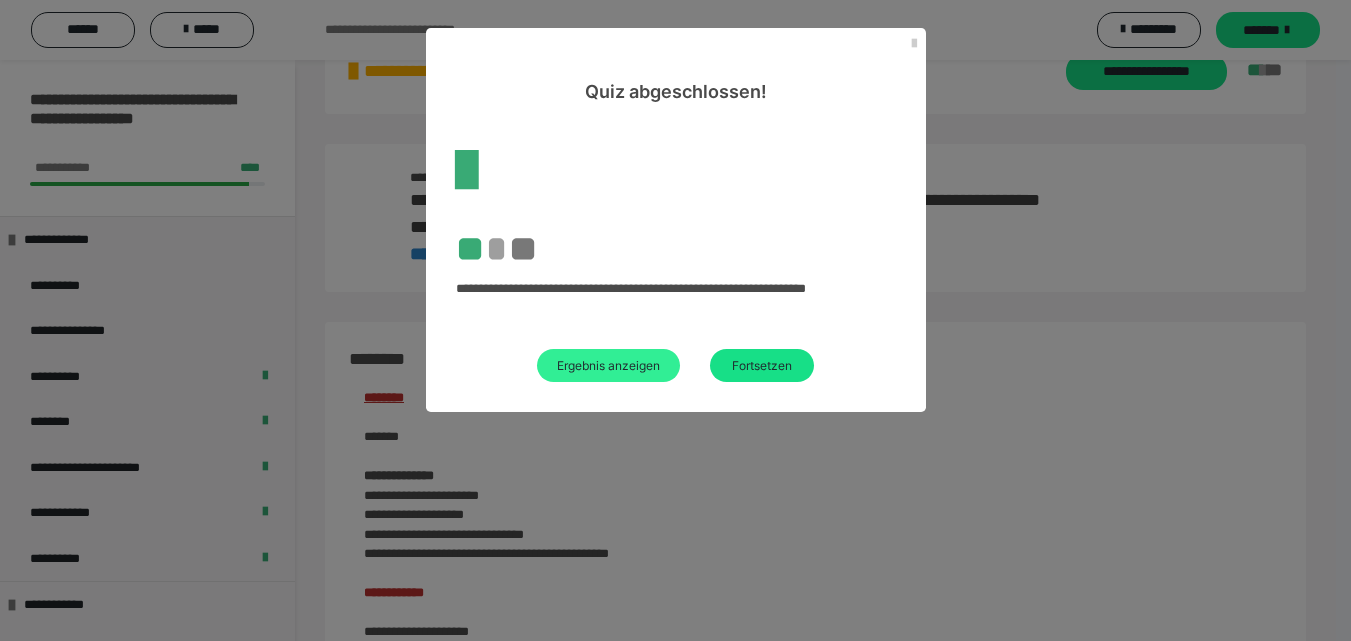 scroll, scrollTop: 2452, scrollLeft: 0, axis: vertical 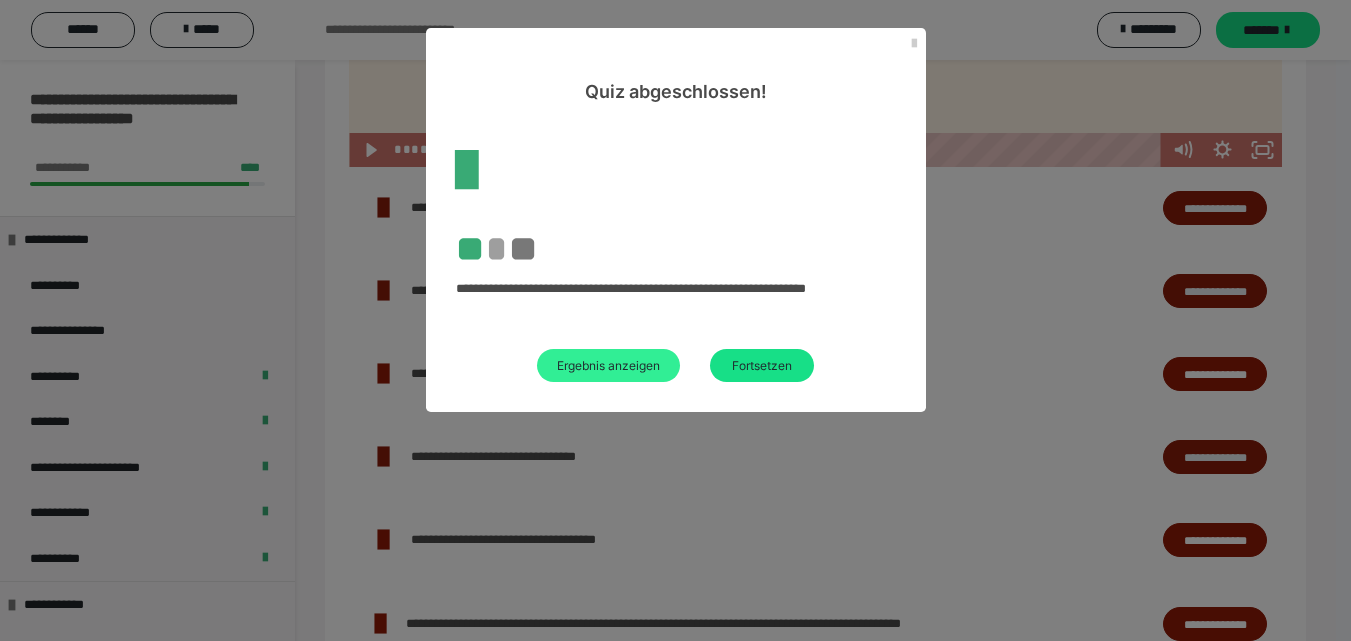 click on "Ergebnis anzeigen" at bounding box center [608, 365] 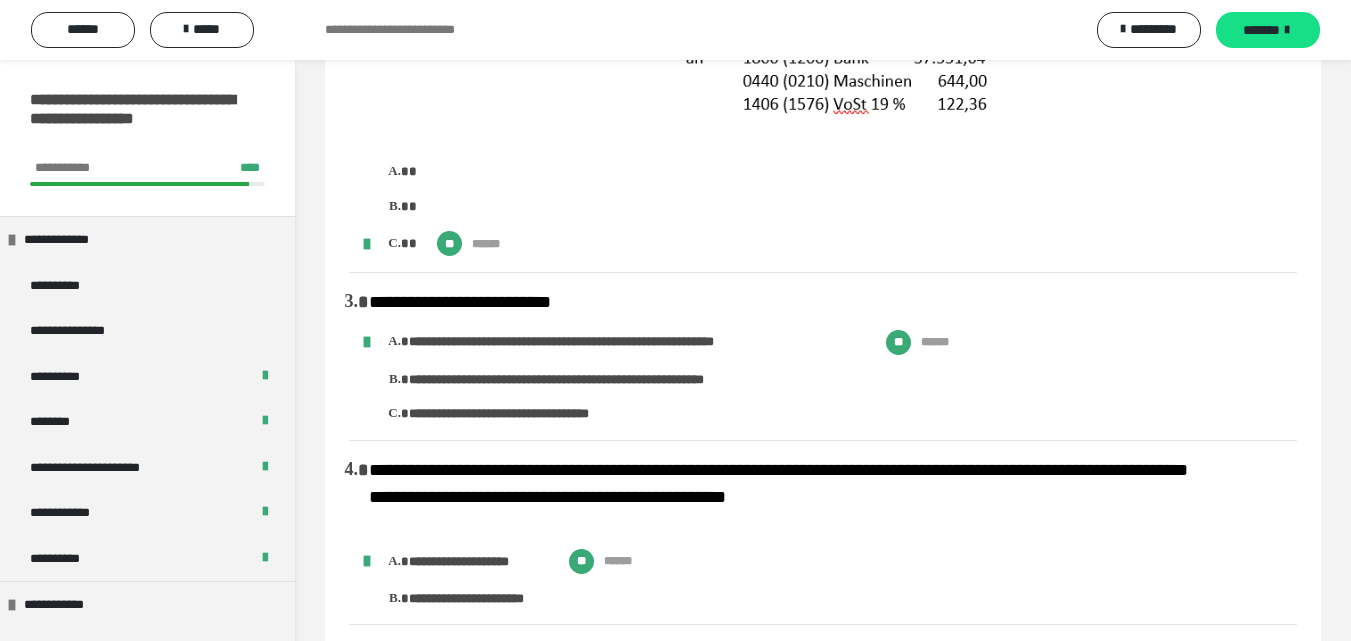 scroll, scrollTop: 0, scrollLeft: 0, axis: both 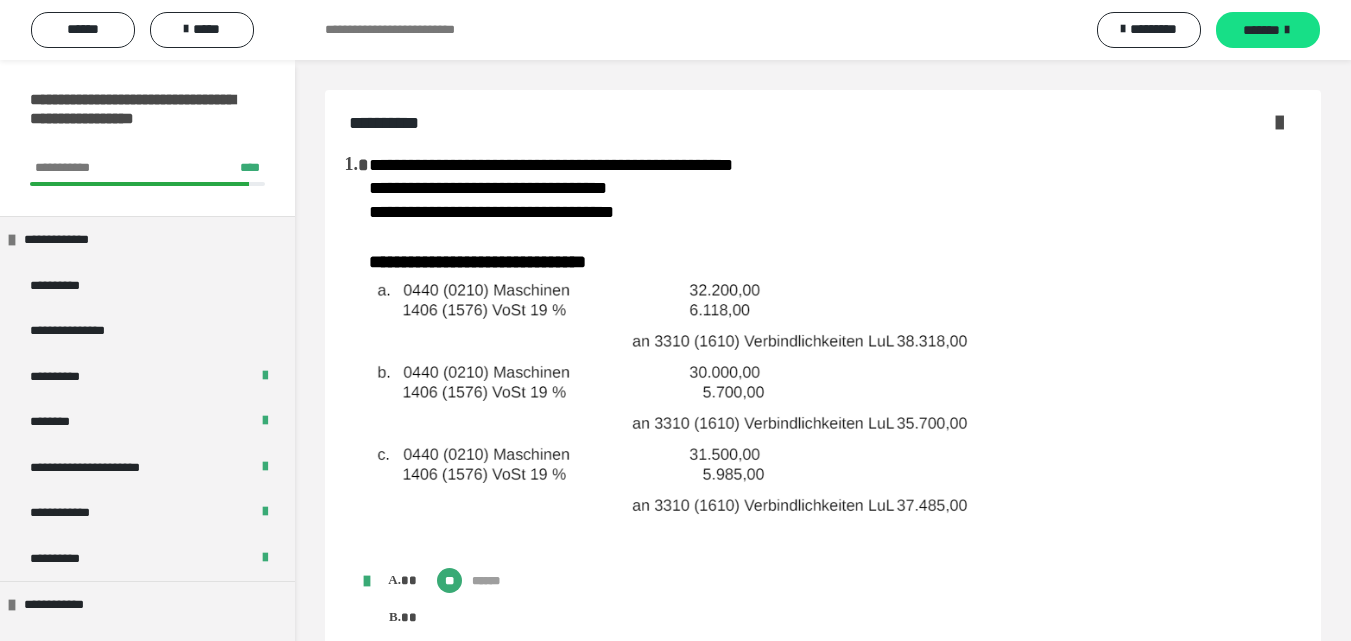 click at bounding box center (1279, 122) 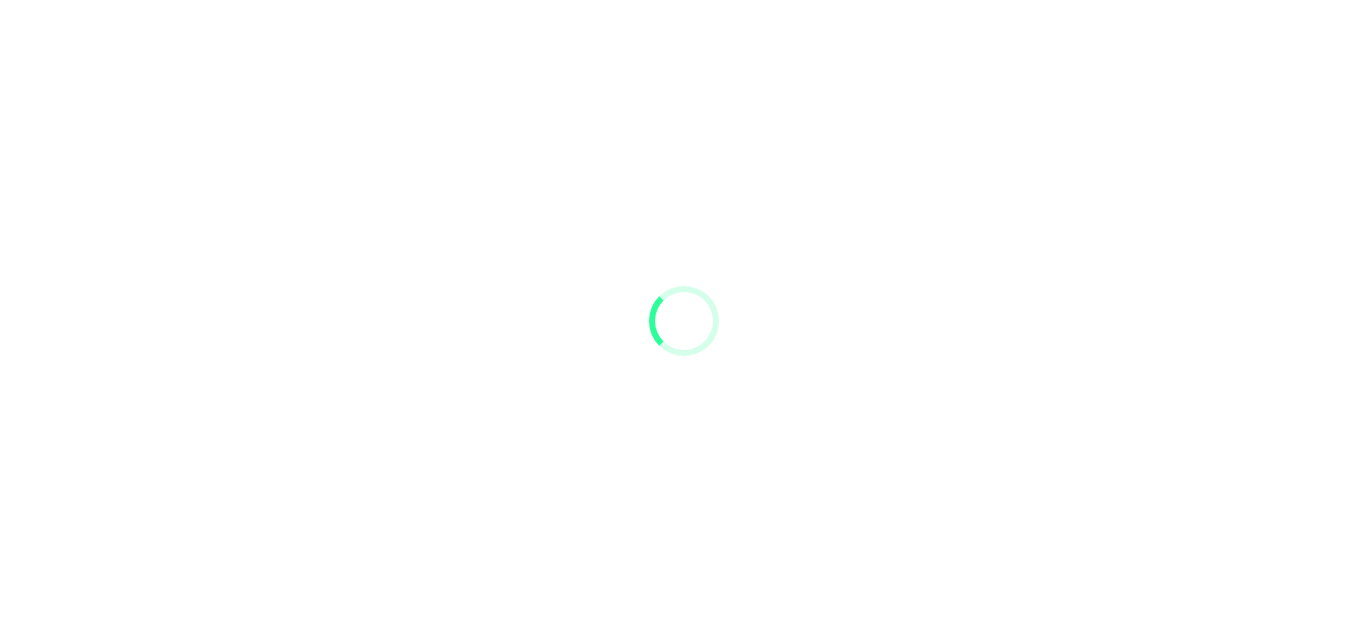 scroll, scrollTop: 0, scrollLeft: 0, axis: both 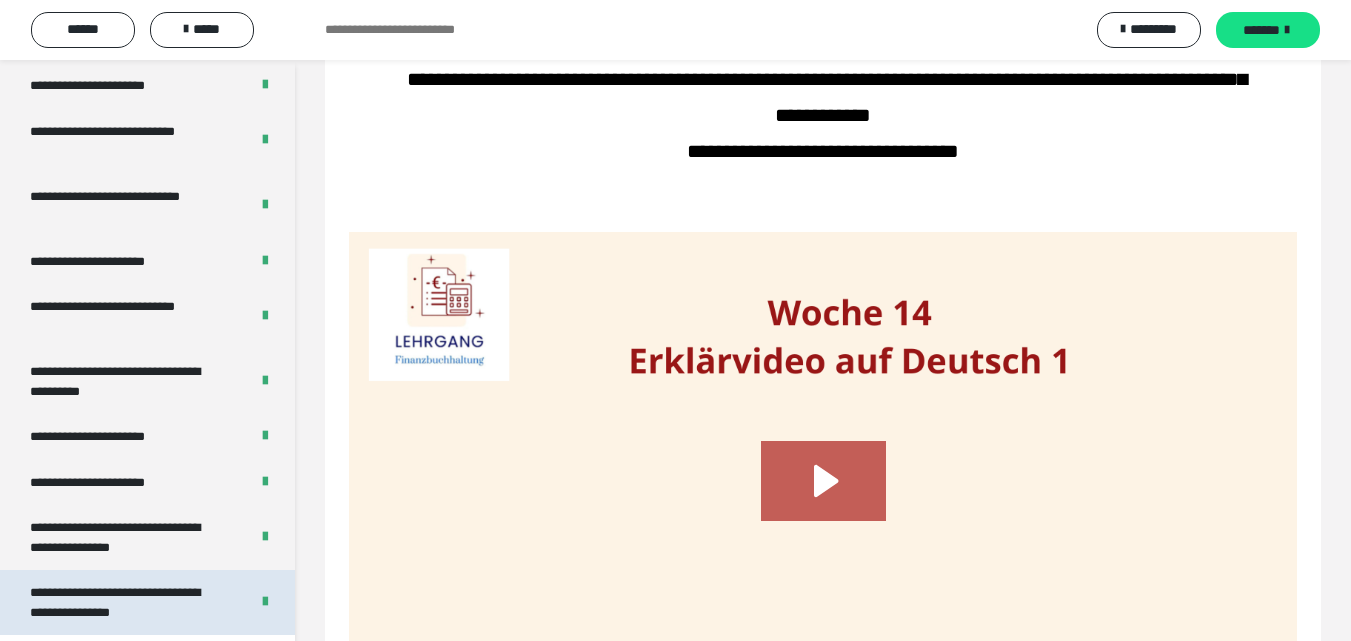 click on "**********" at bounding box center [124, 602] 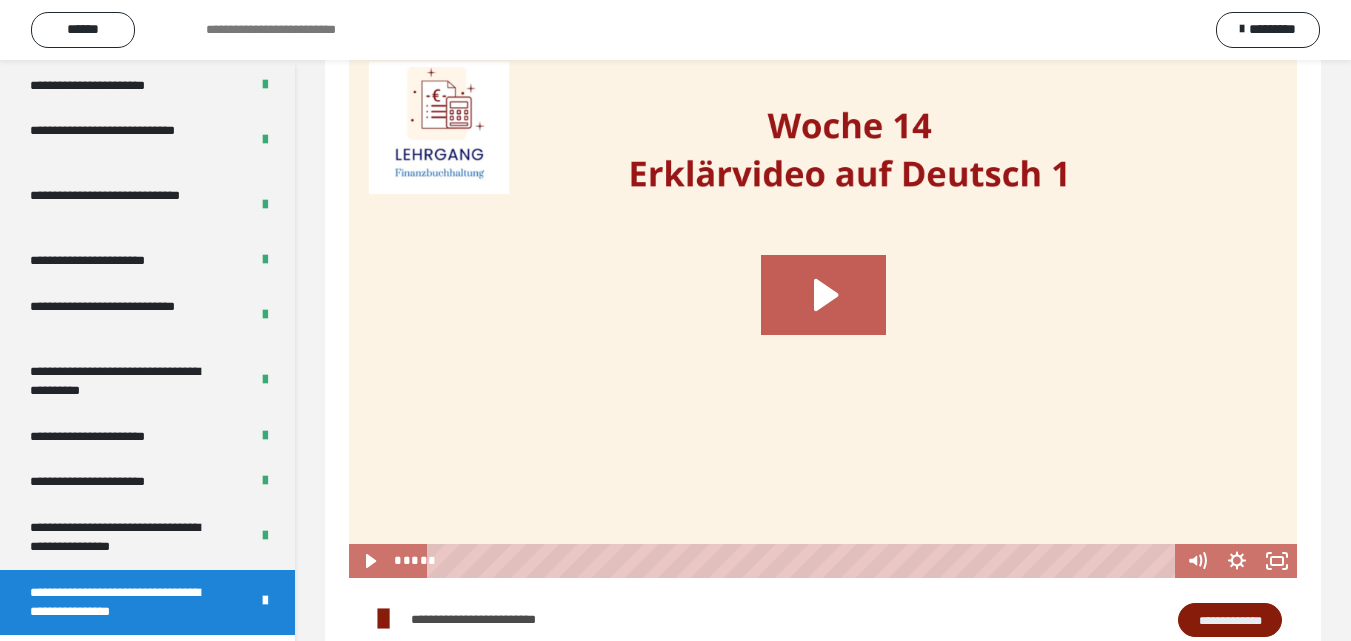 scroll, scrollTop: 1581, scrollLeft: 0, axis: vertical 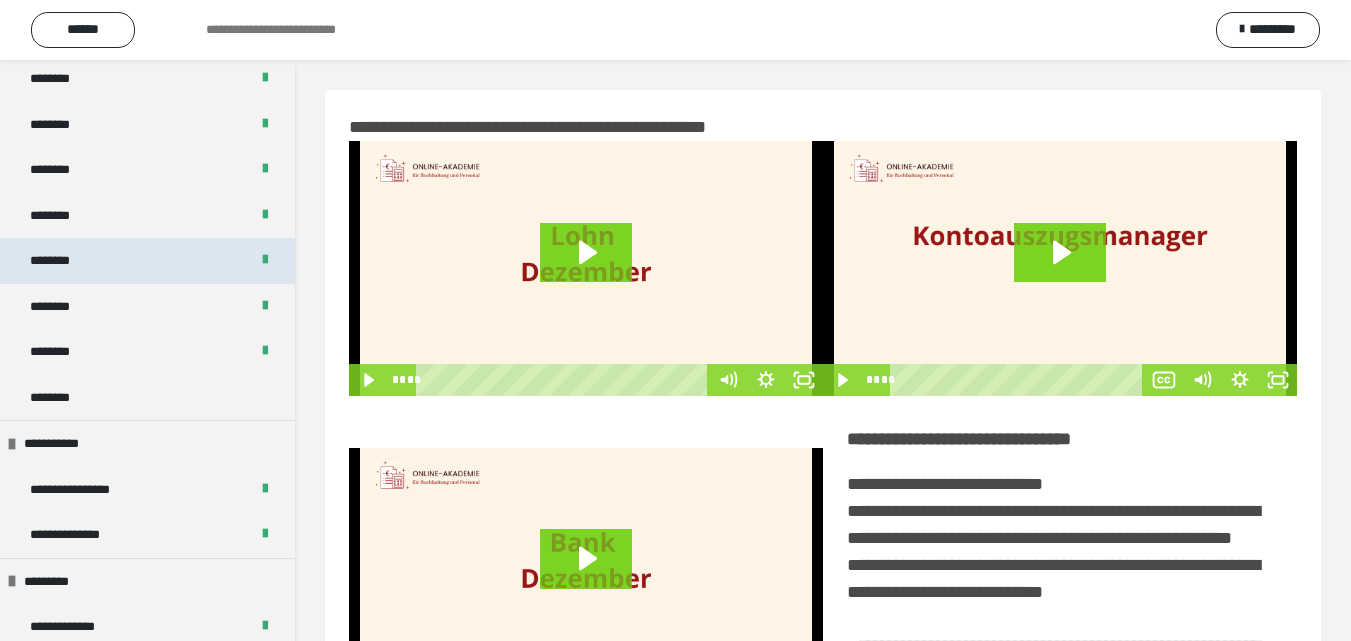 click on "********" at bounding box center (60, 261) 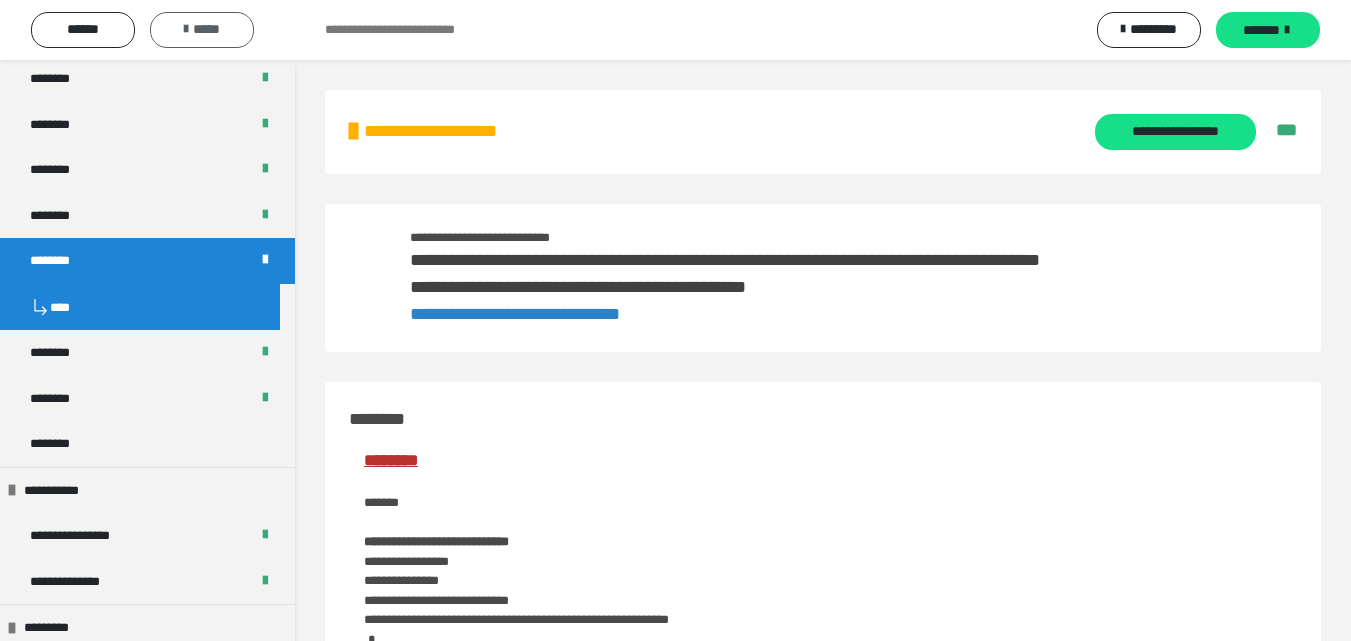 click on "*****" at bounding box center (202, 30) 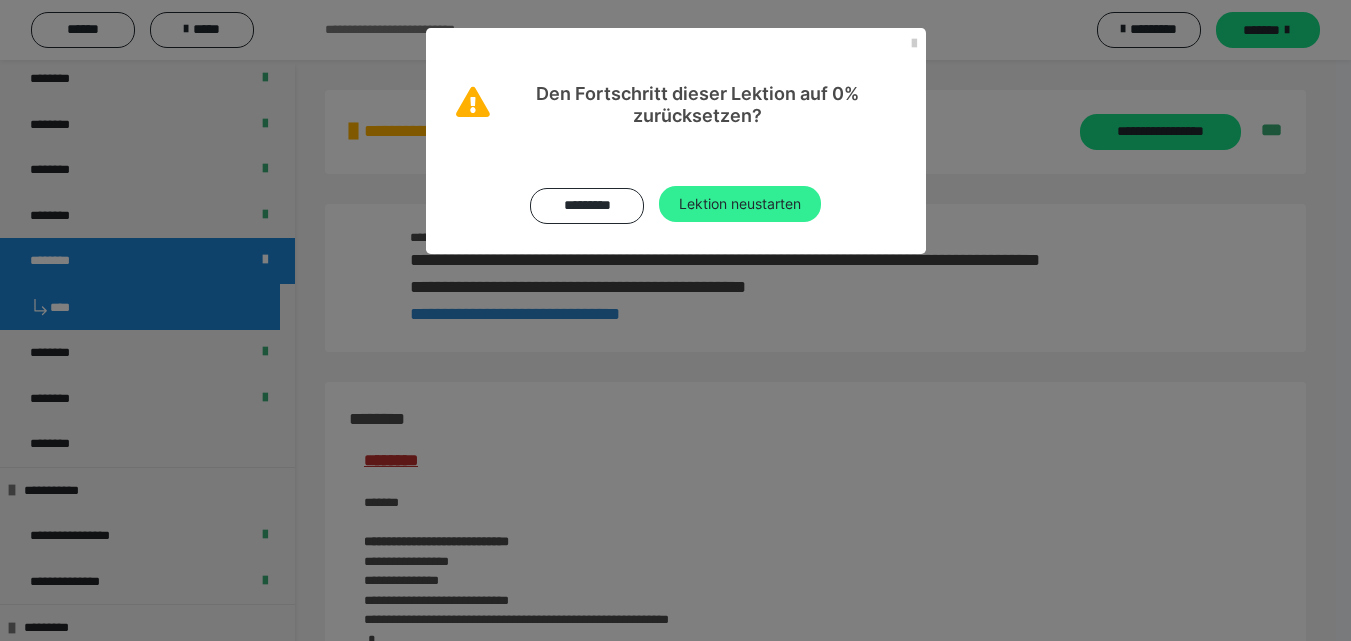 click on "Lektion neustarten" at bounding box center [740, 204] 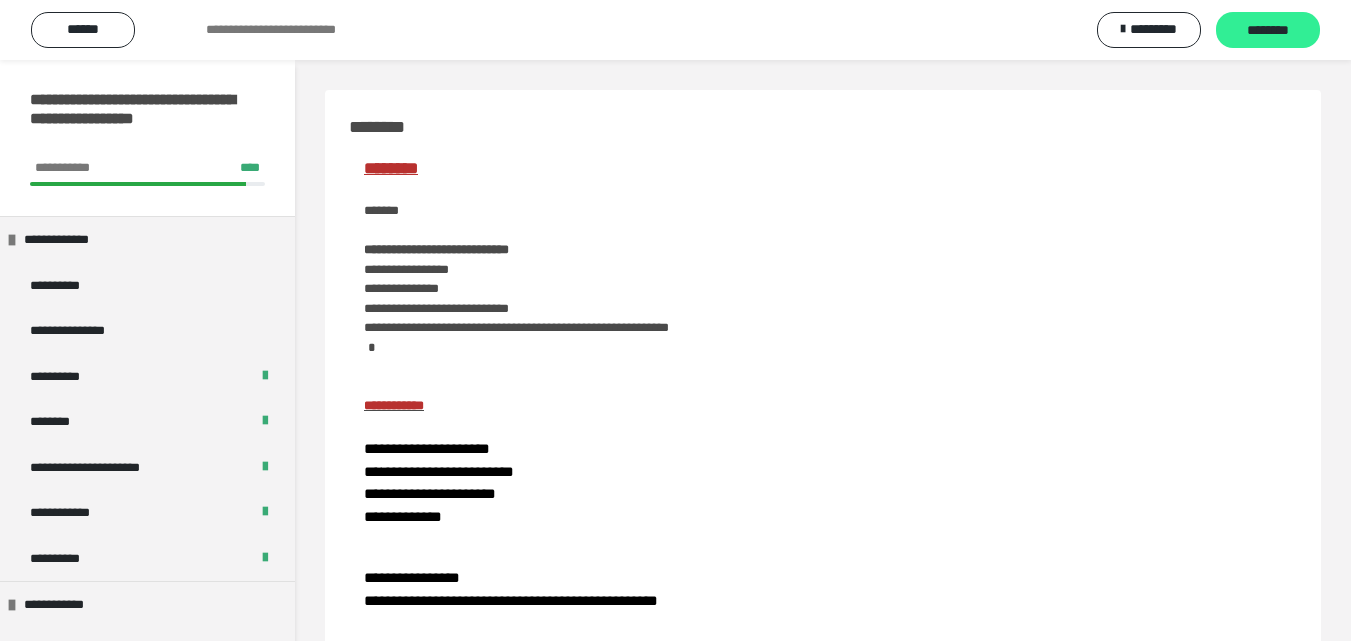 click on "********" at bounding box center [1268, 31] 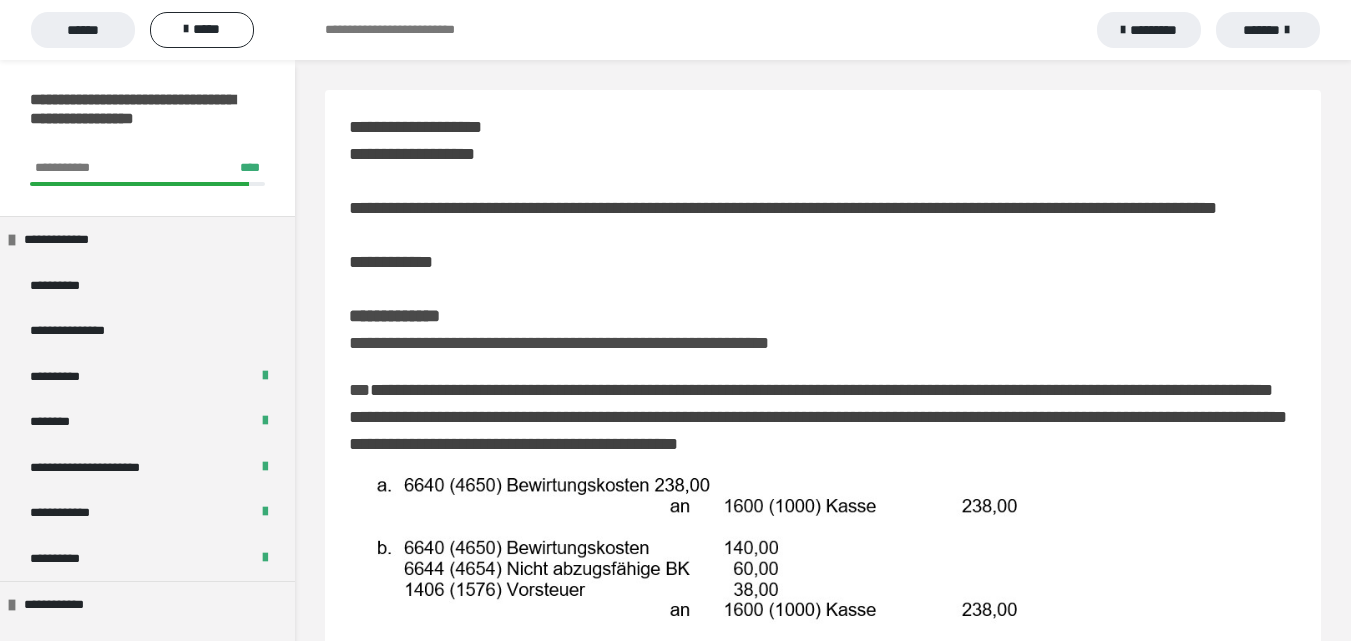 scroll, scrollTop: 80, scrollLeft: 0, axis: vertical 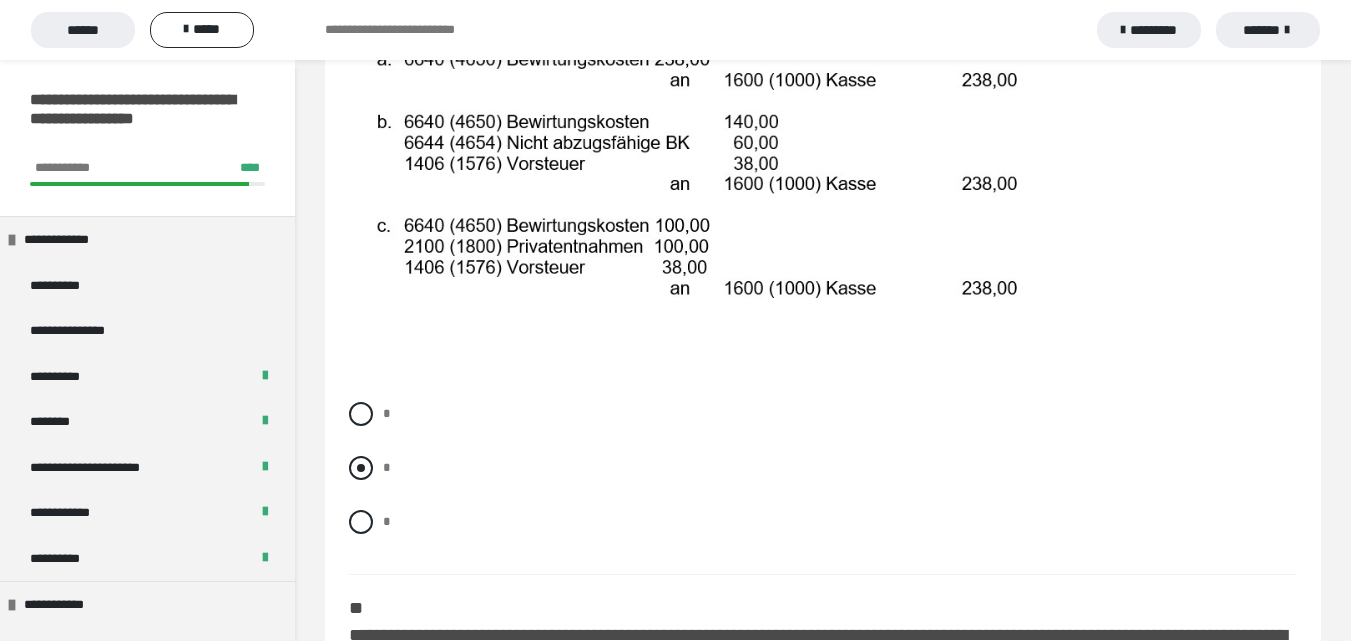 click at bounding box center [361, 468] 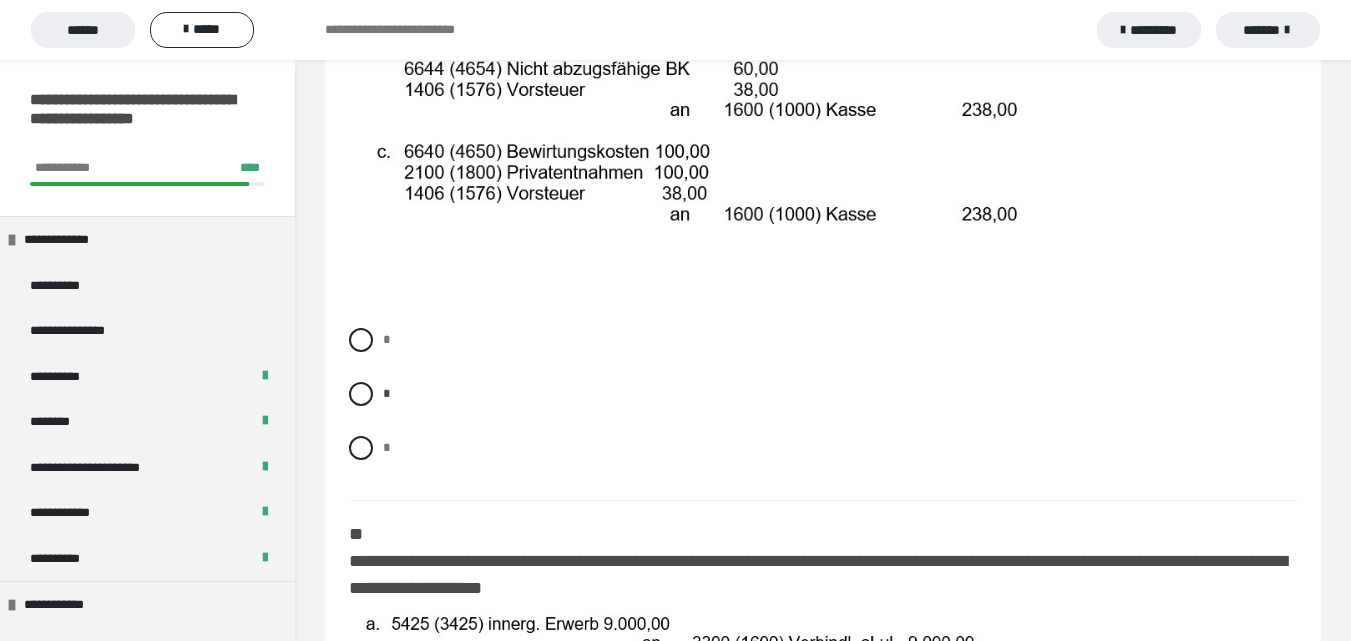 scroll, scrollTop: 0, scrollLeft: 0, axis: both 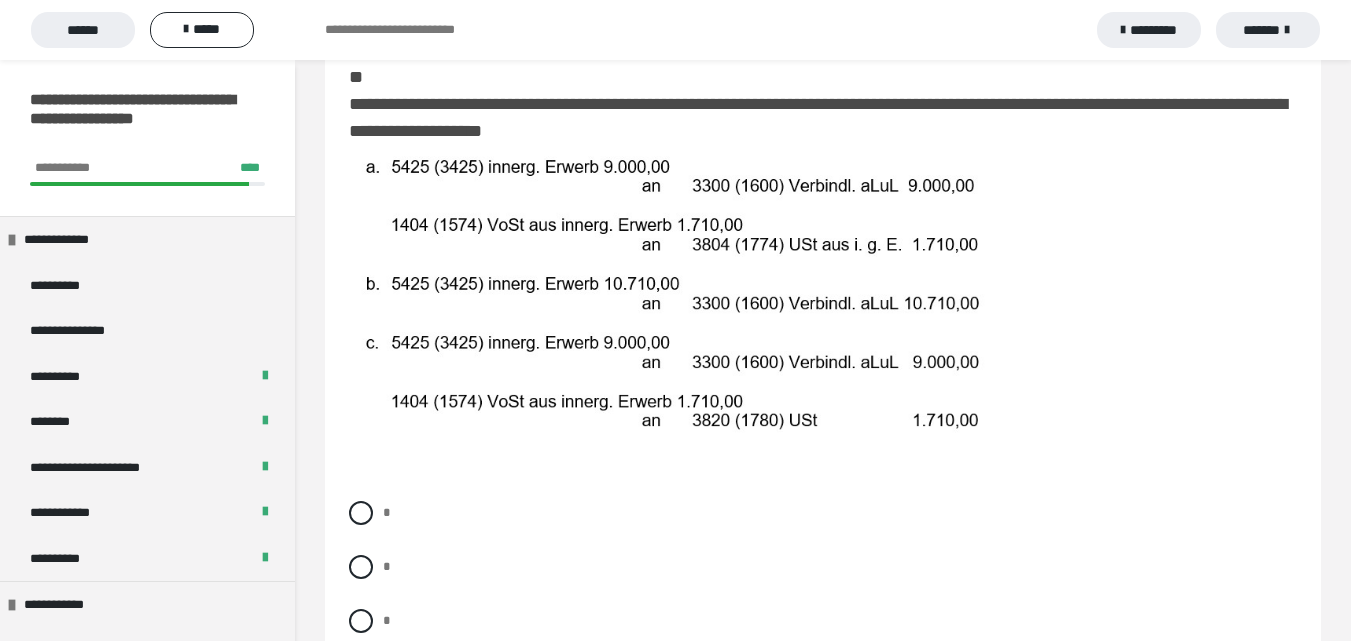 click on "**********" at bounding box center [823, 392] 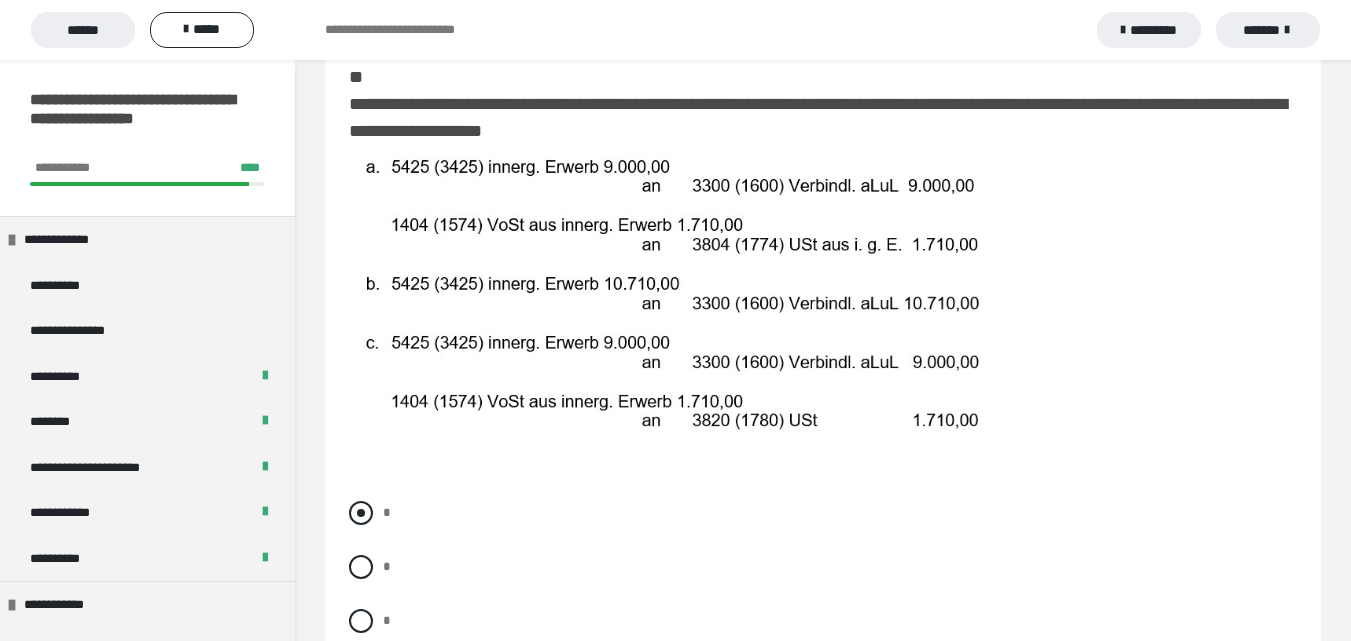 click at bounding box center (361, 513) 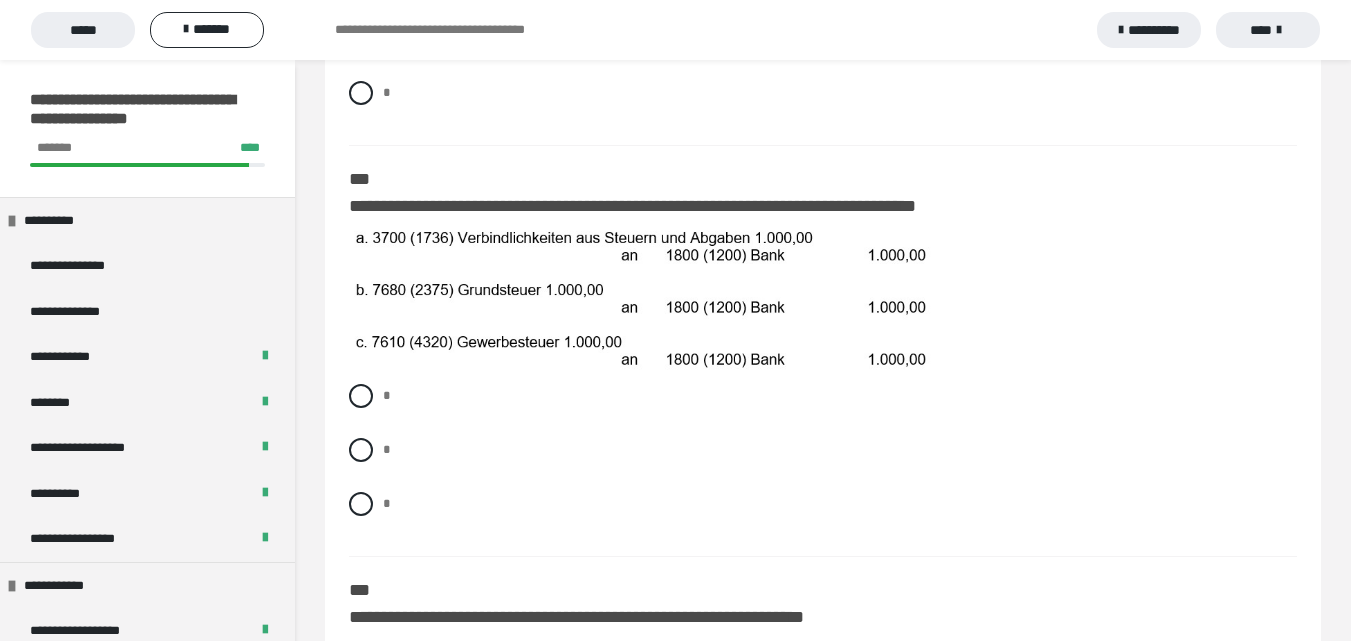 scroll, scrollTop: 1516, scrollLeft: 0, axis: vertical 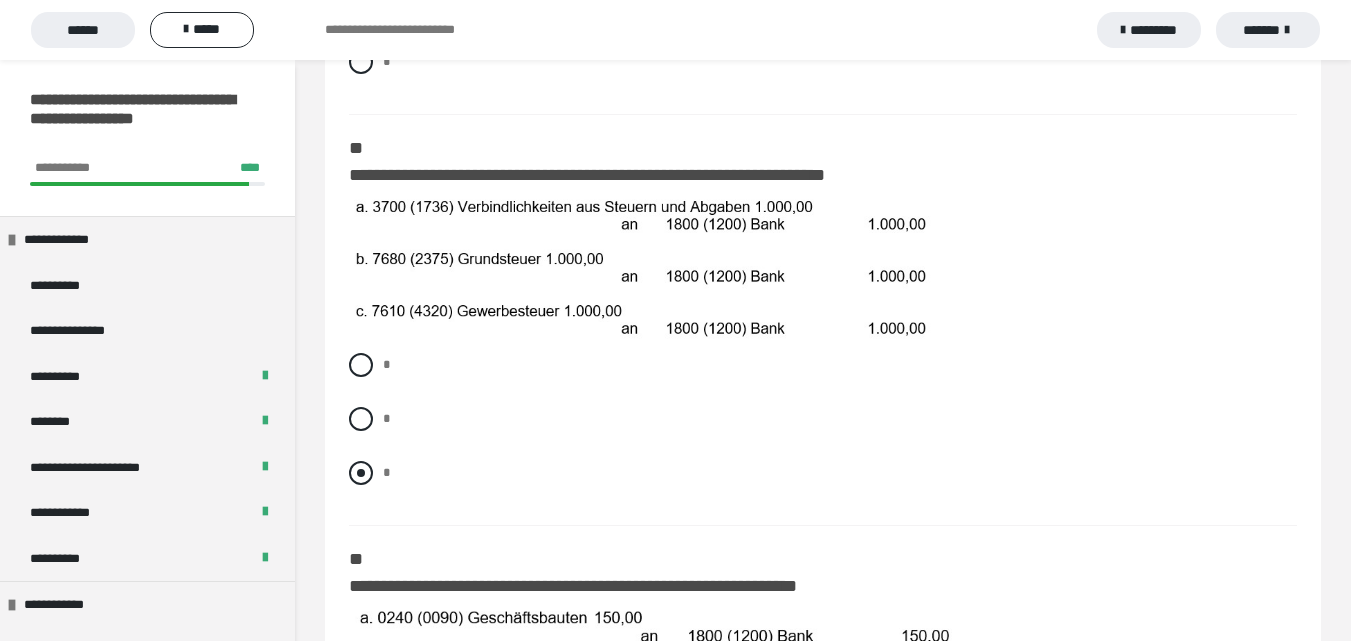 click at bounding box center [361, 473] 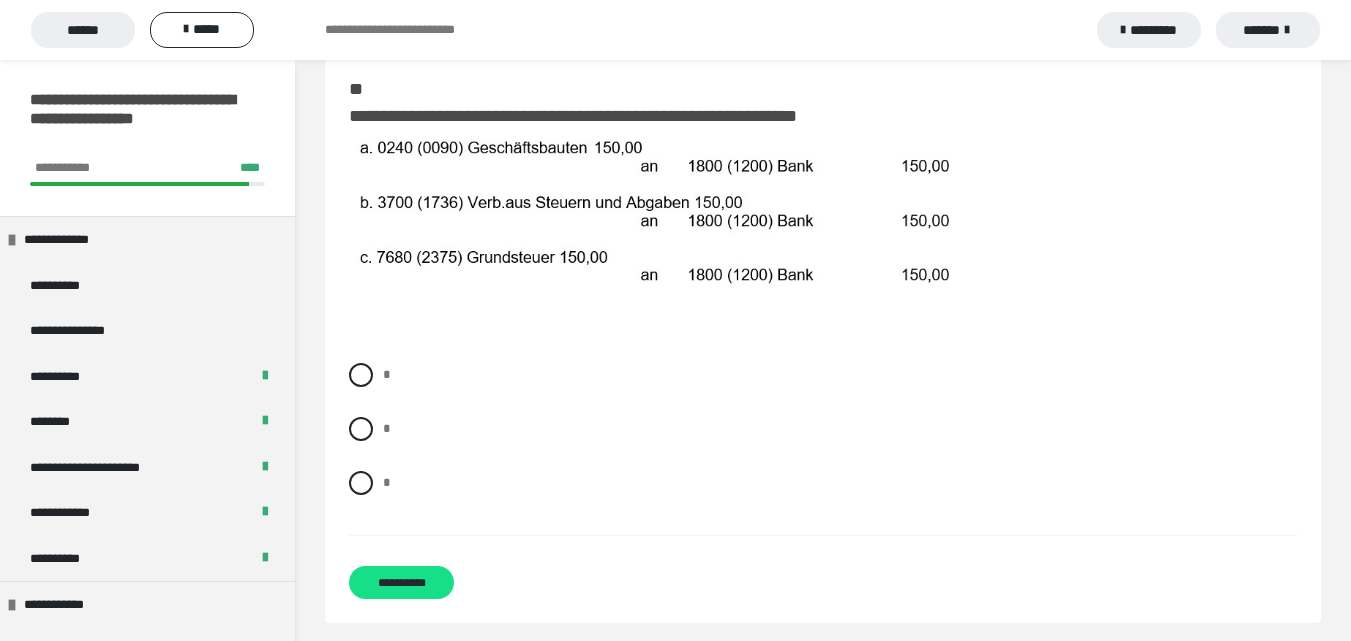 scroll, scrollTop: 2021, scrollLeft: 0, axis: vertical 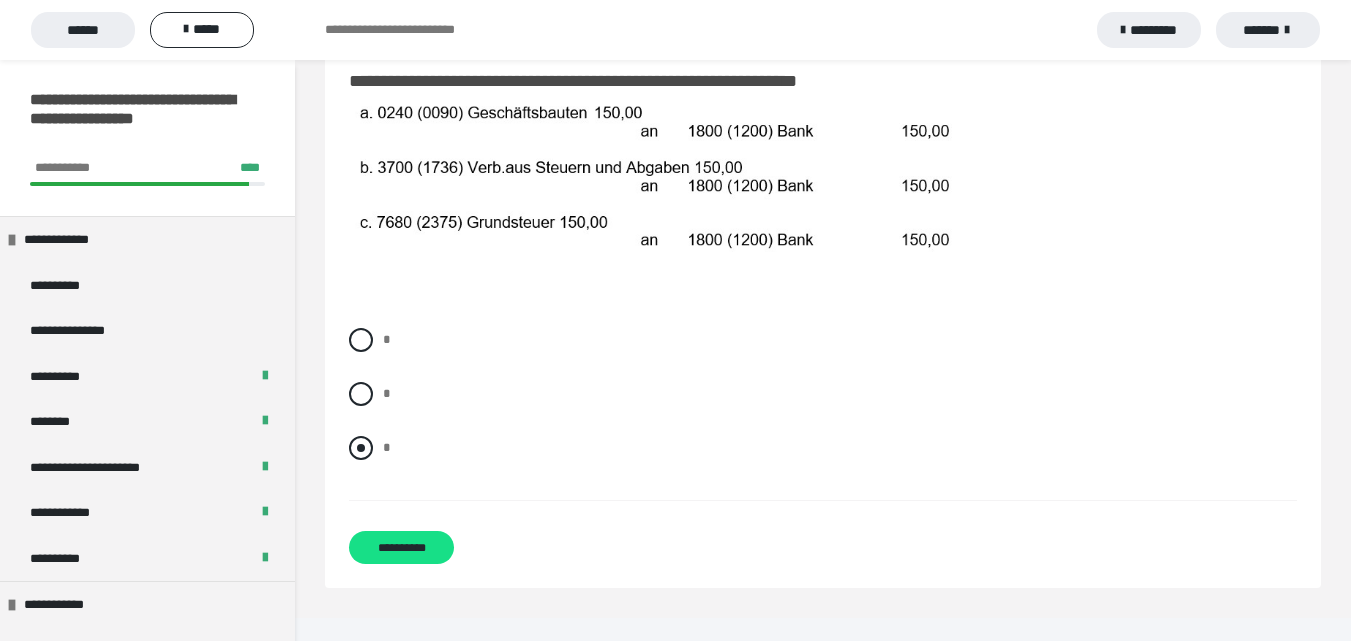 click at bounding box center [361, 448] 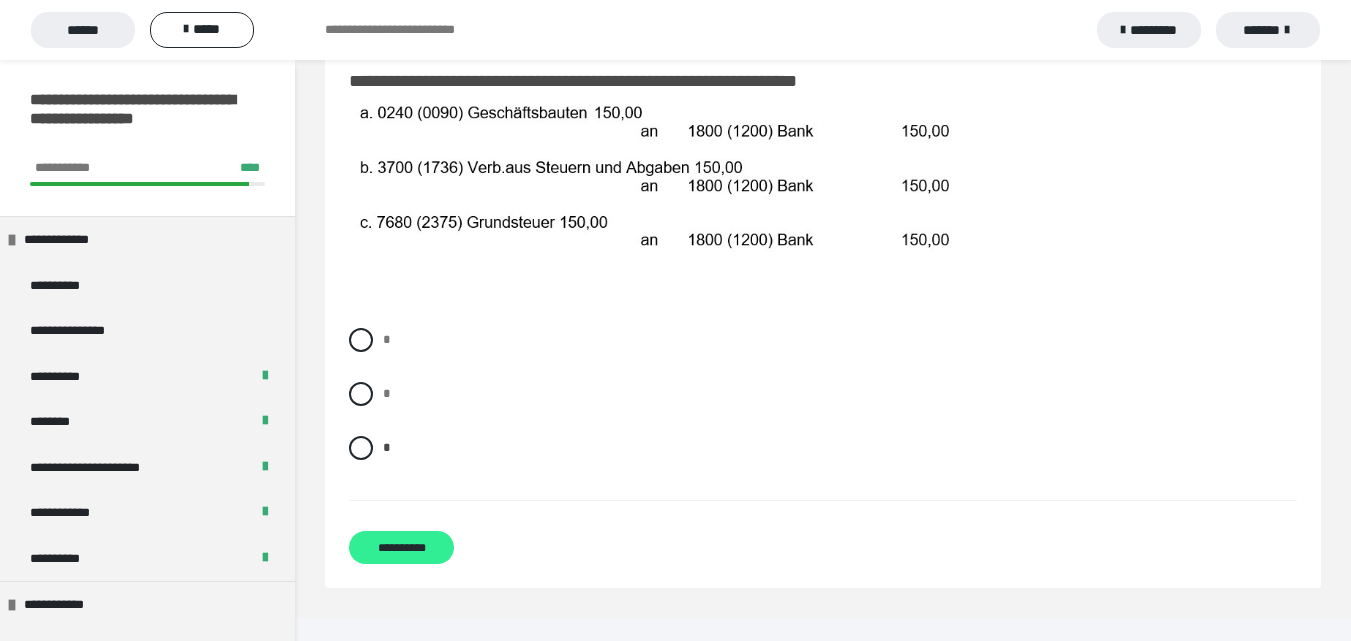 click on "**********" at bounding box center [401, 547] 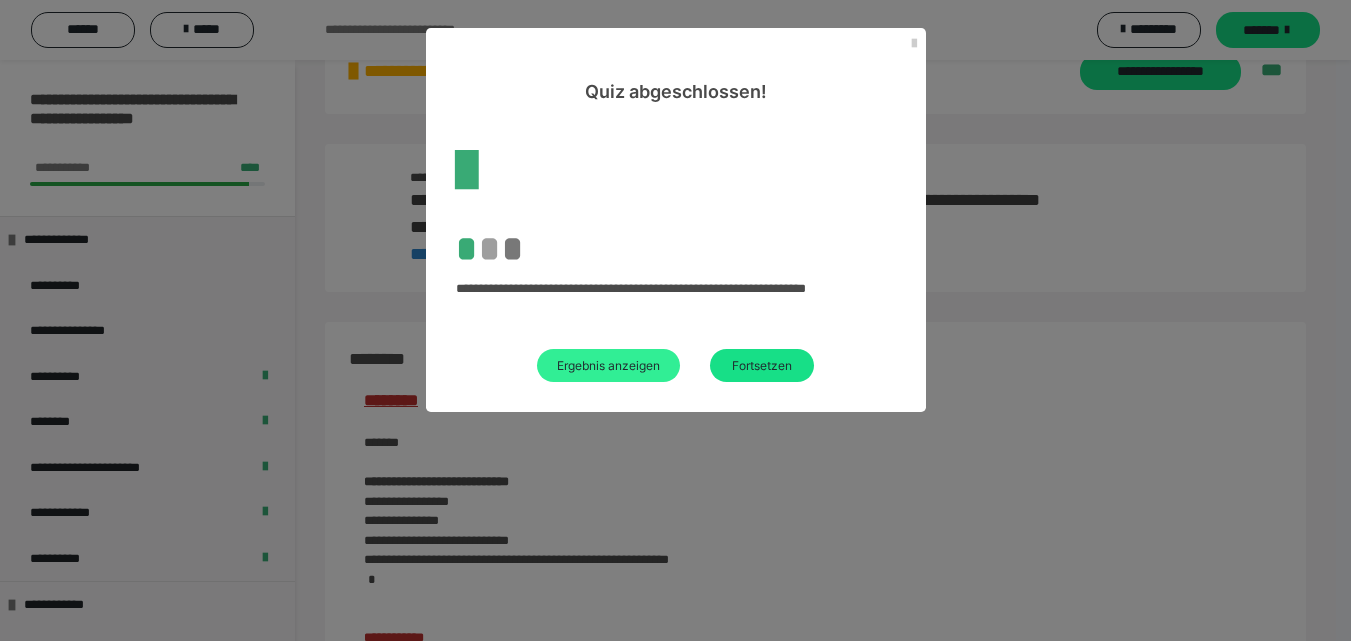 scroll, scrollTop: 2021, scrollLeft: 0, axis: vertical 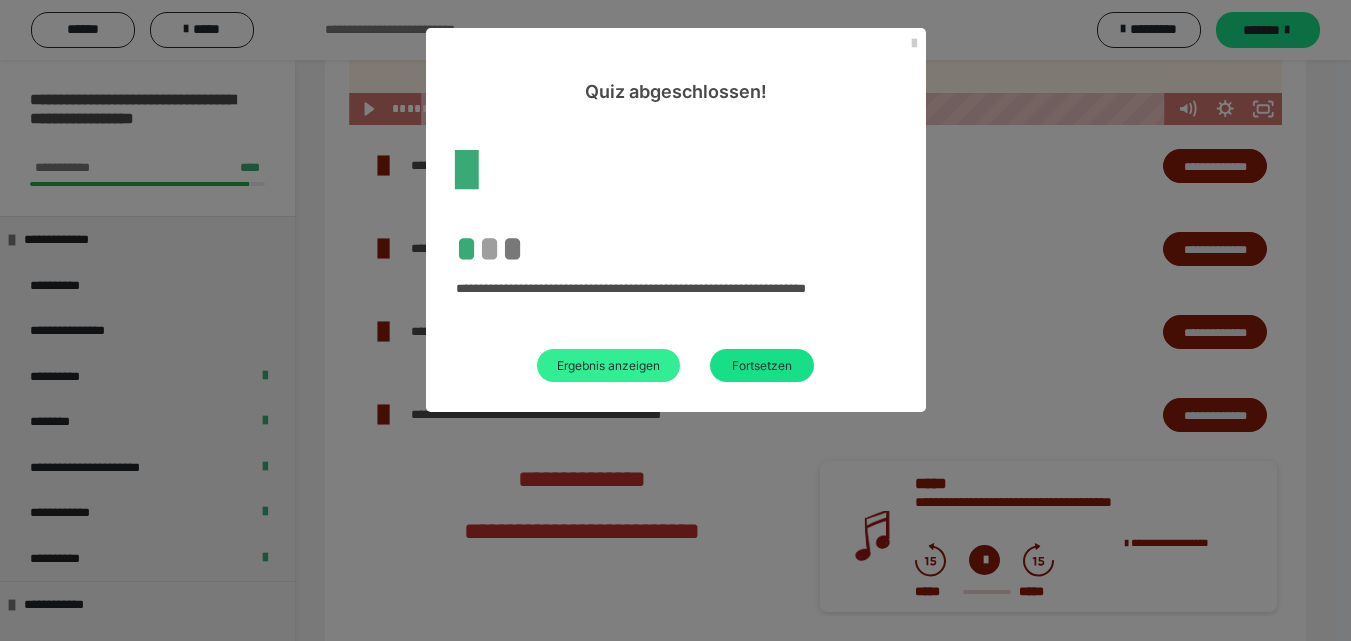 click on "Ergebnis anzeigen" at bounding box center (608, 365) 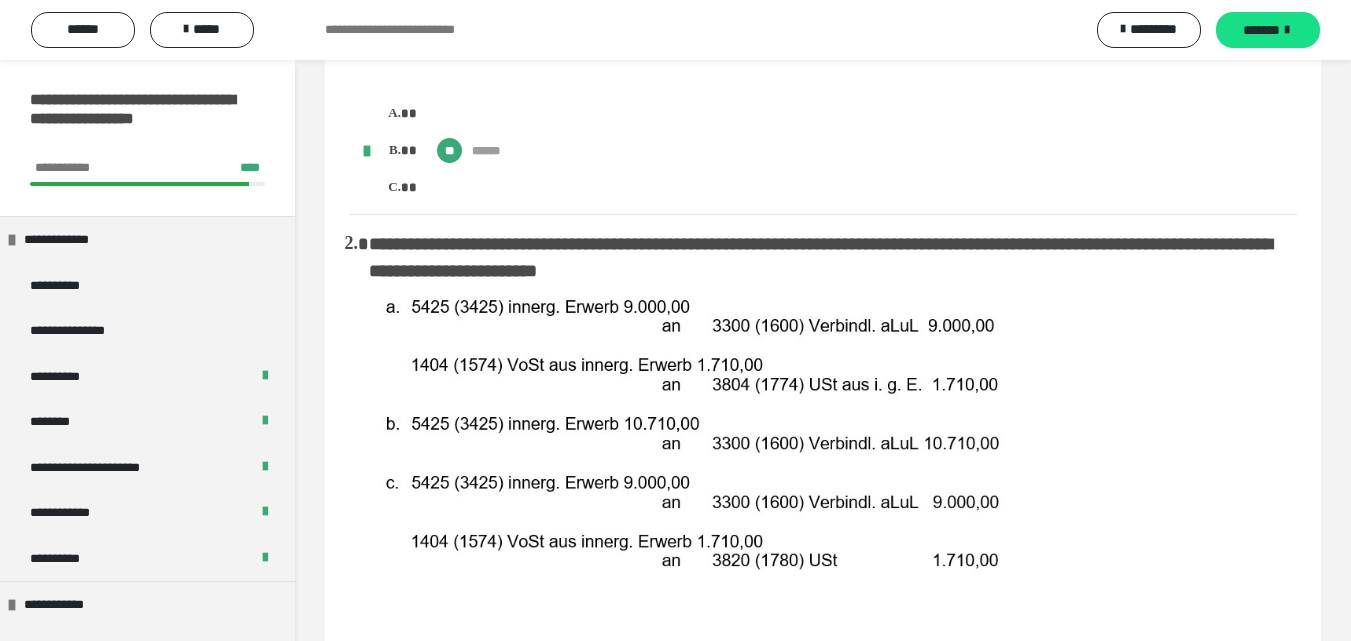 scroll, scrollTop: 0, scrollLeft: 0, axis: both 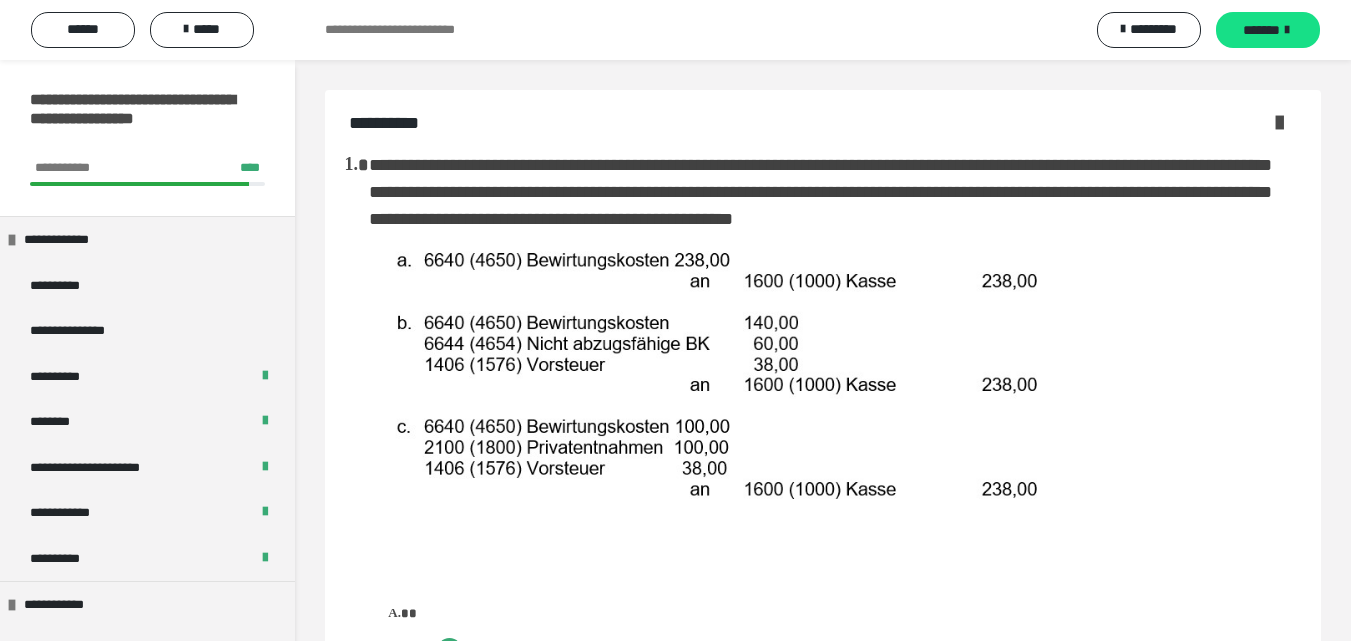click at bounding box center [1279, 122] 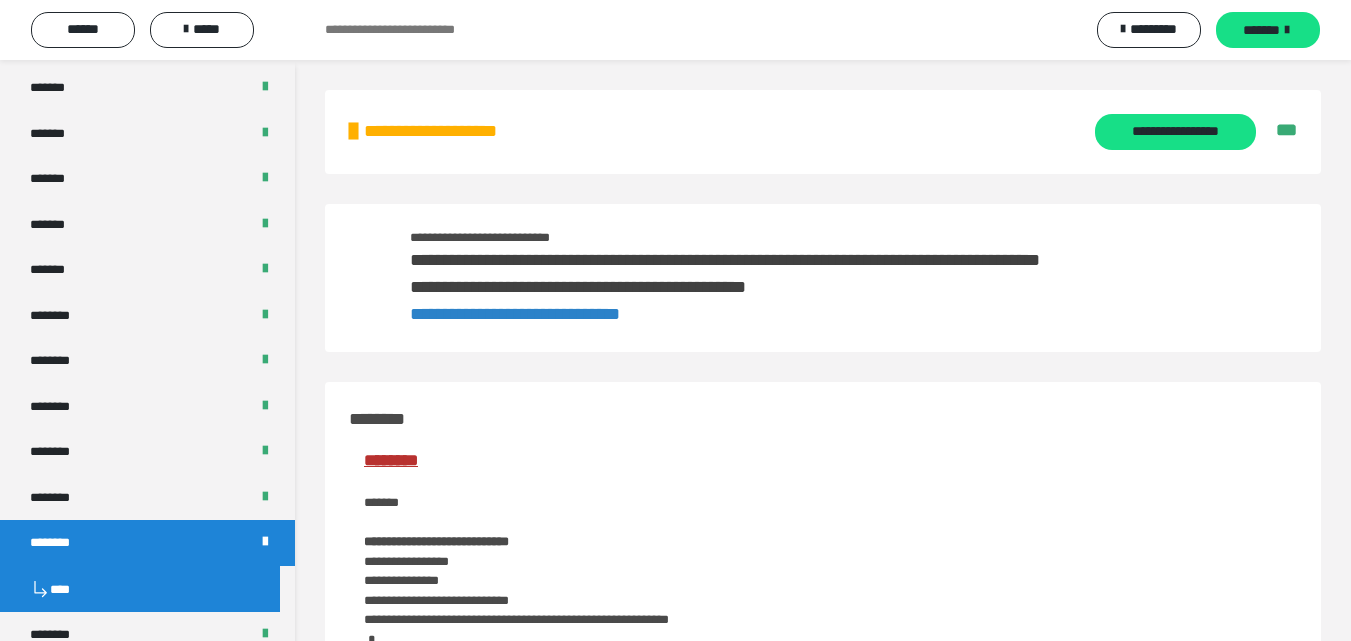 scroll, scrollTop: 890, scrollLeft: 0, axis: vertical 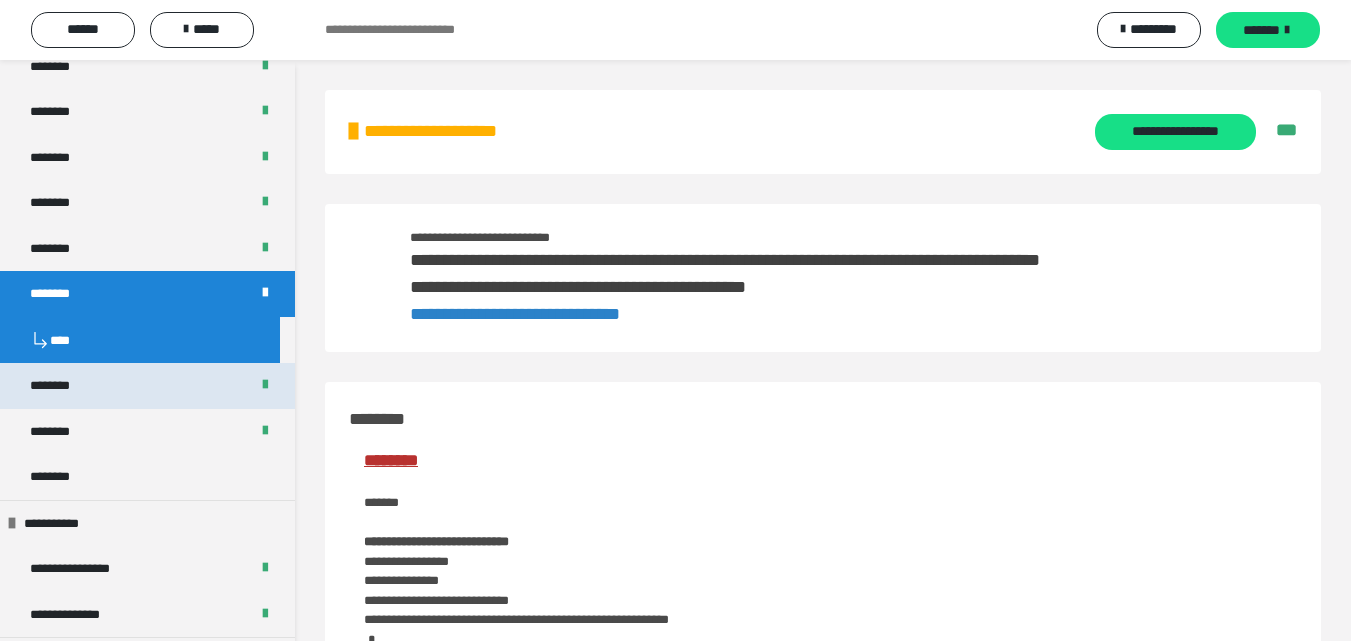 click on "********" at bounding box center (61, 386) 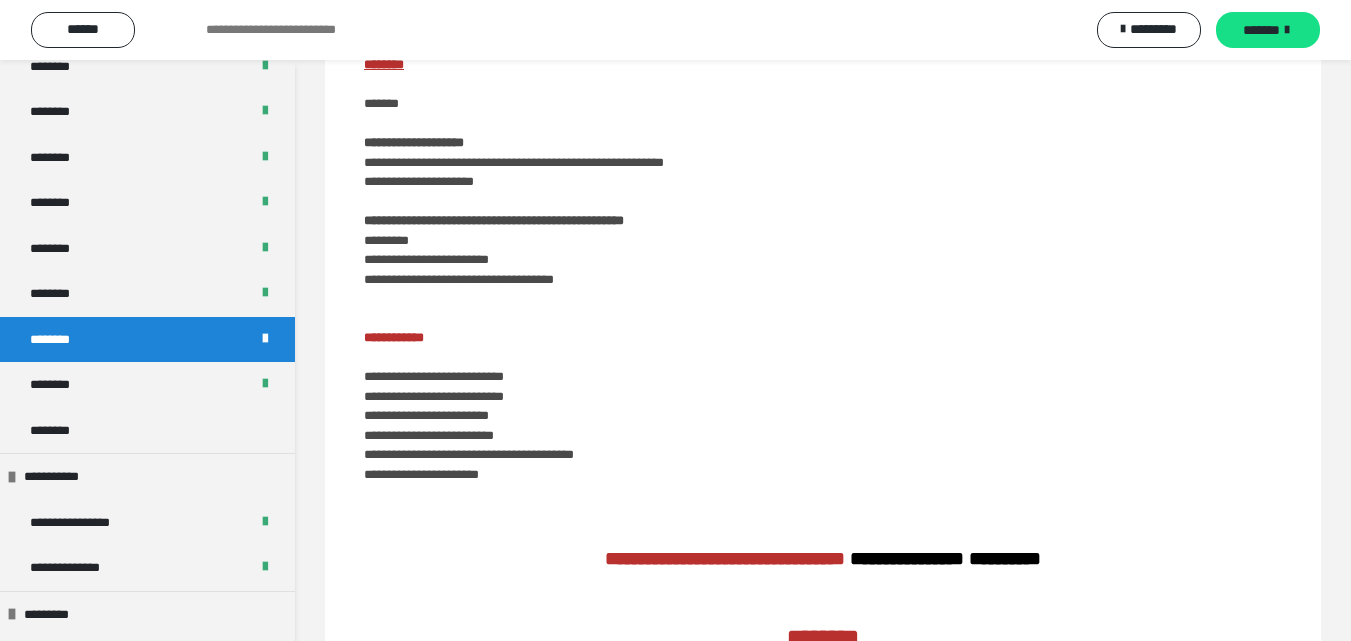 scroll, scrollTop: 0, scrollLeft: 0, axis: both 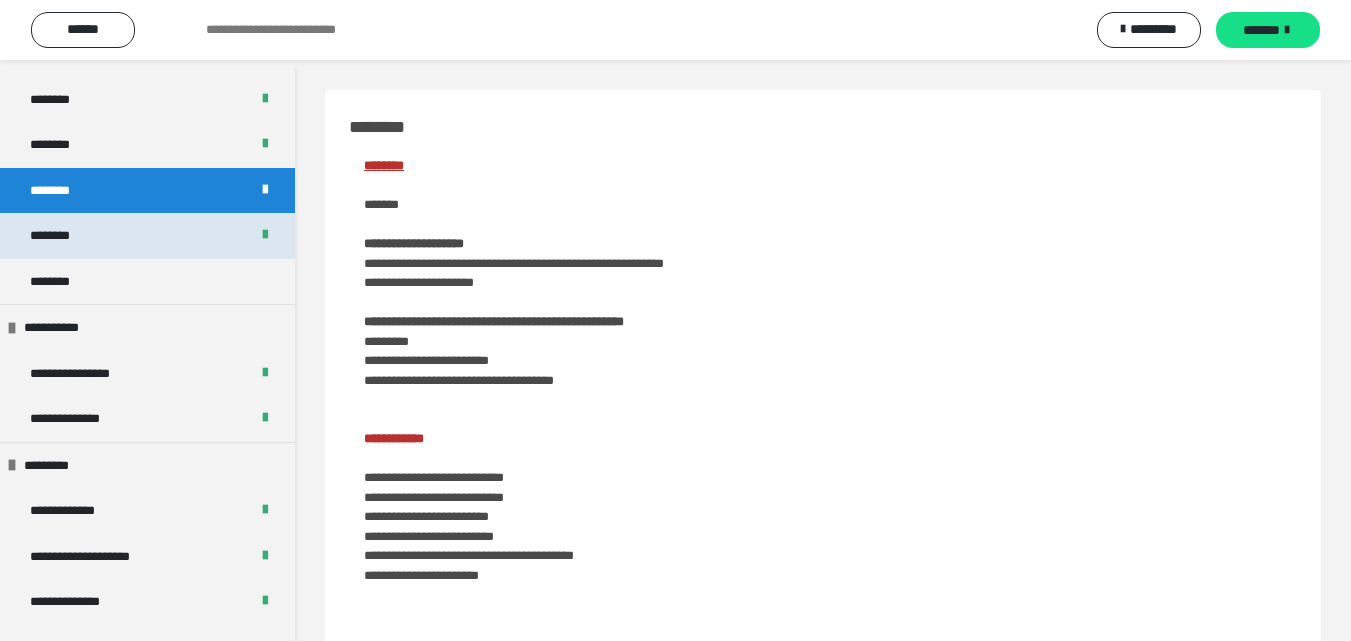 click on "********" at bounding box center [147, 236] 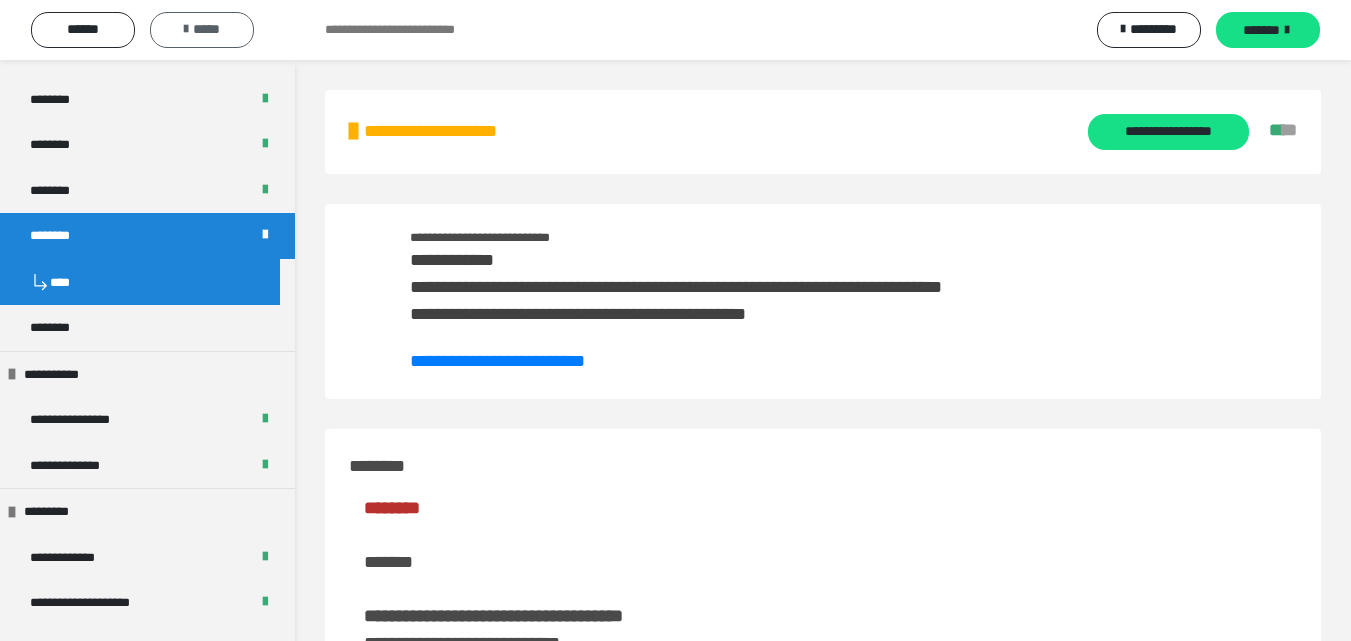 click on "*****" at bounding box center [202, 30] 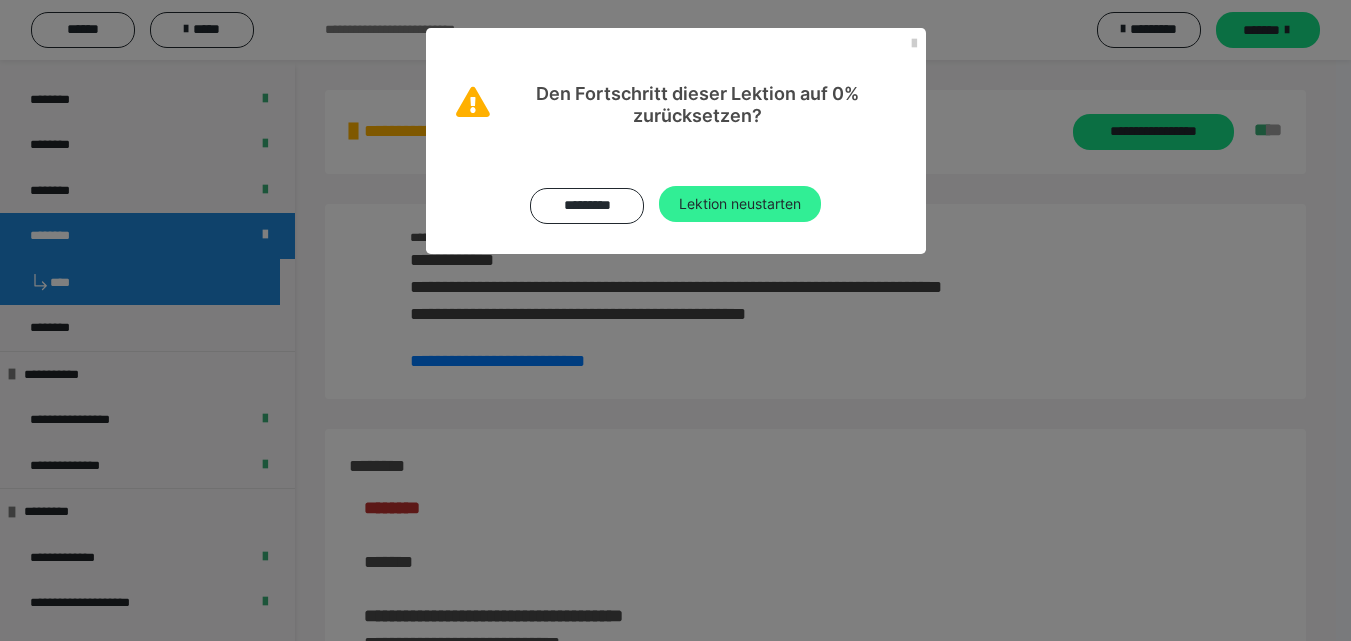 click on "Lektion neustarten" at bounding box center (740, 204) 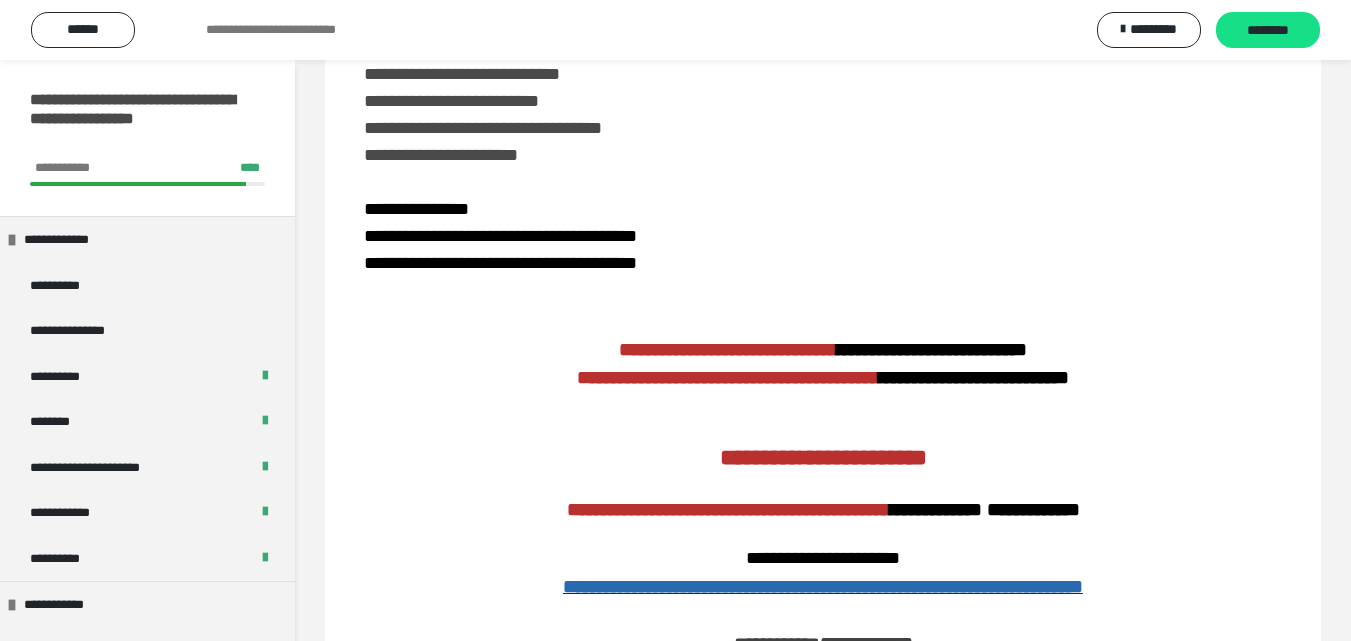 scroll, scrollTop: 0, scrollLeft: 0, axis: both 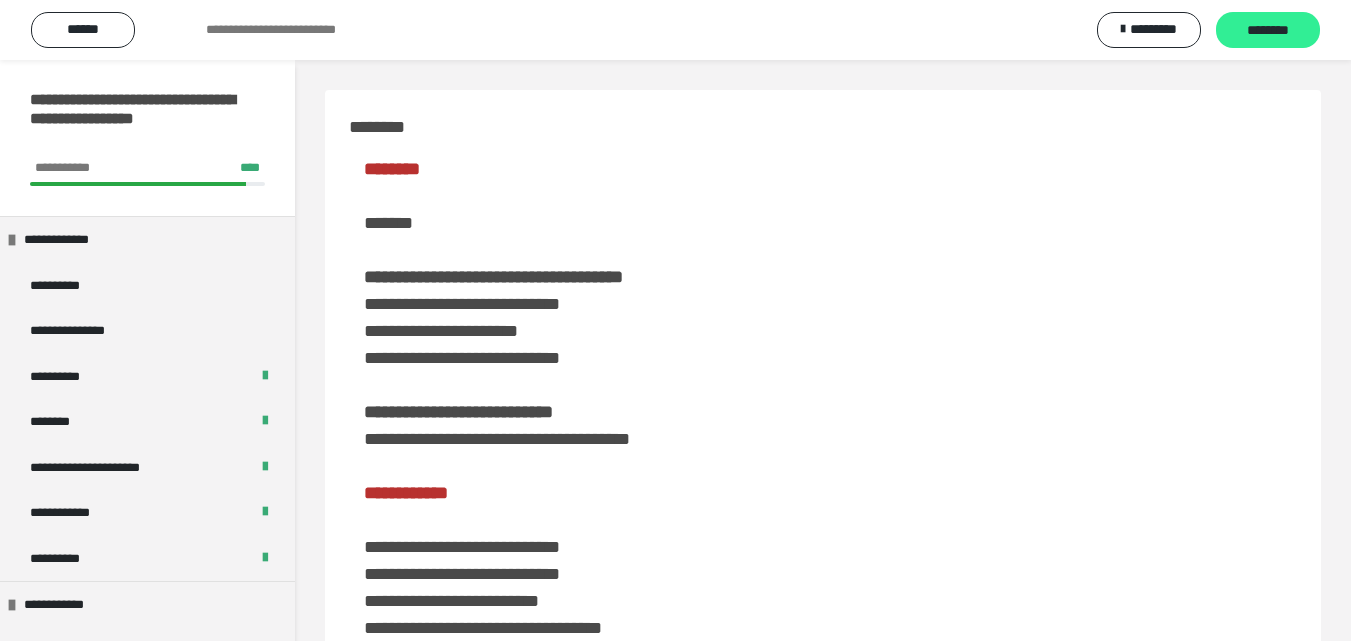 click on "********" at bounding box center (1268, 31) 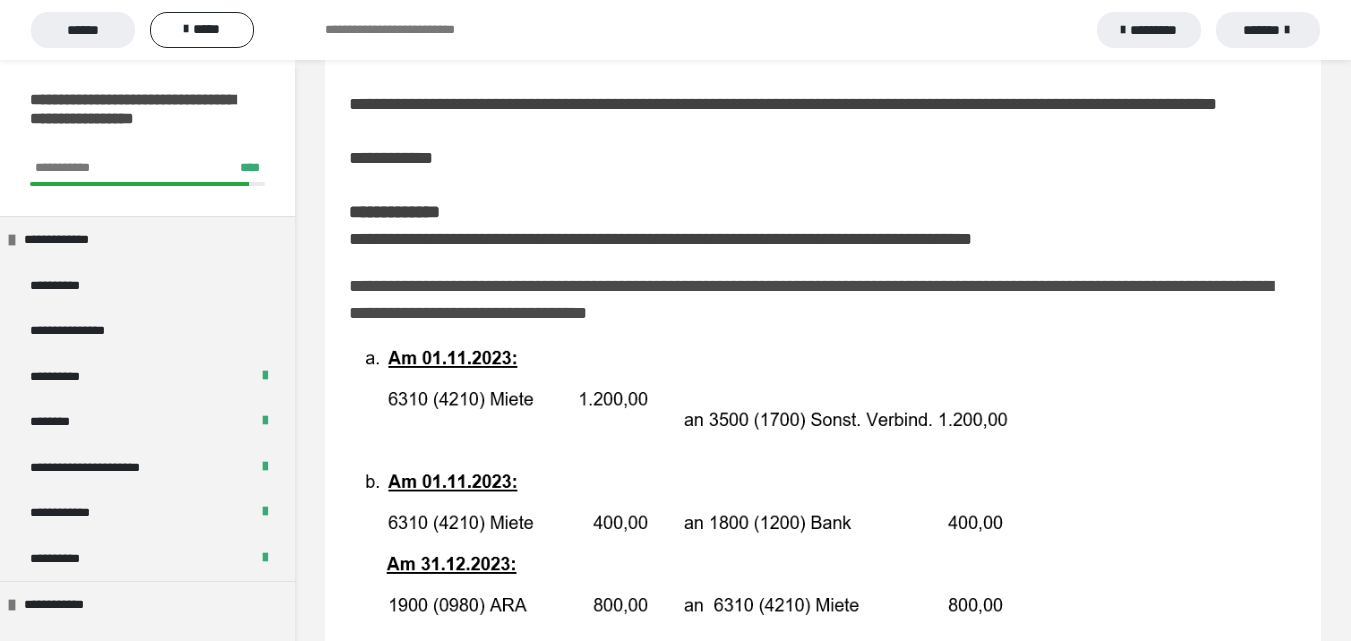 scroll, scrollTop: 152, scrollLeft: 0, axis: vertical 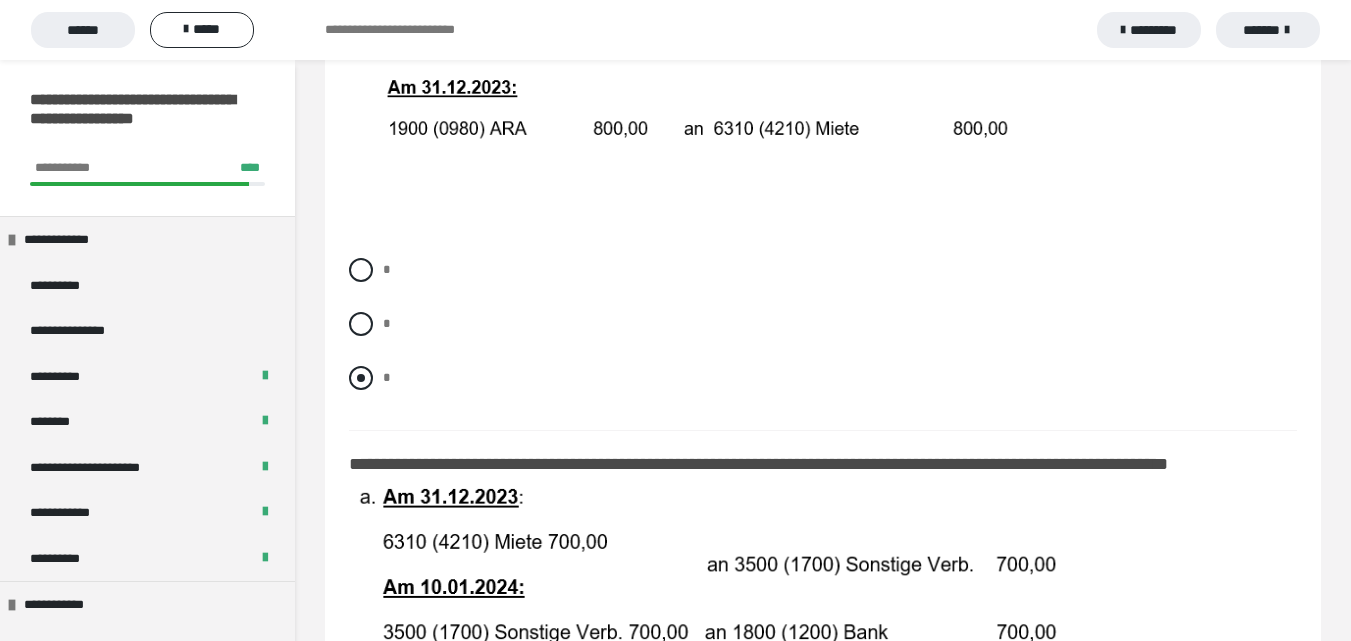 click at bounding box center (361, 378) 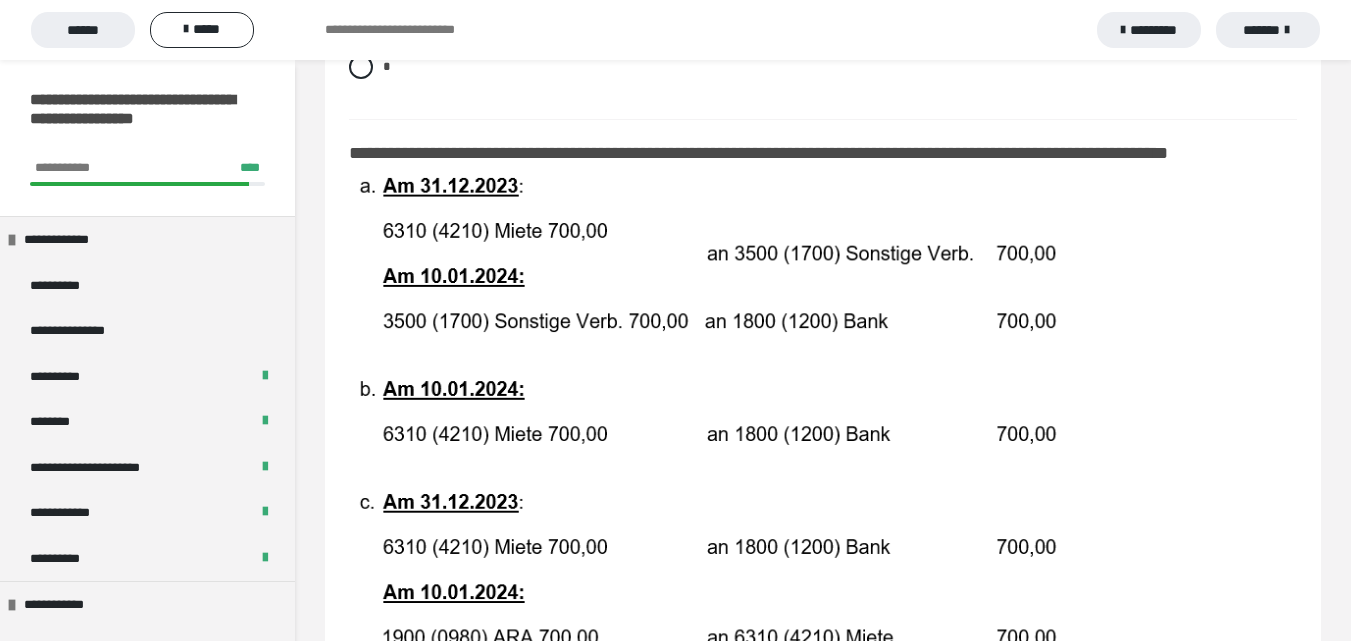 scroll, scrollTop: 1085, scrollLeft: 0, axis: vertical 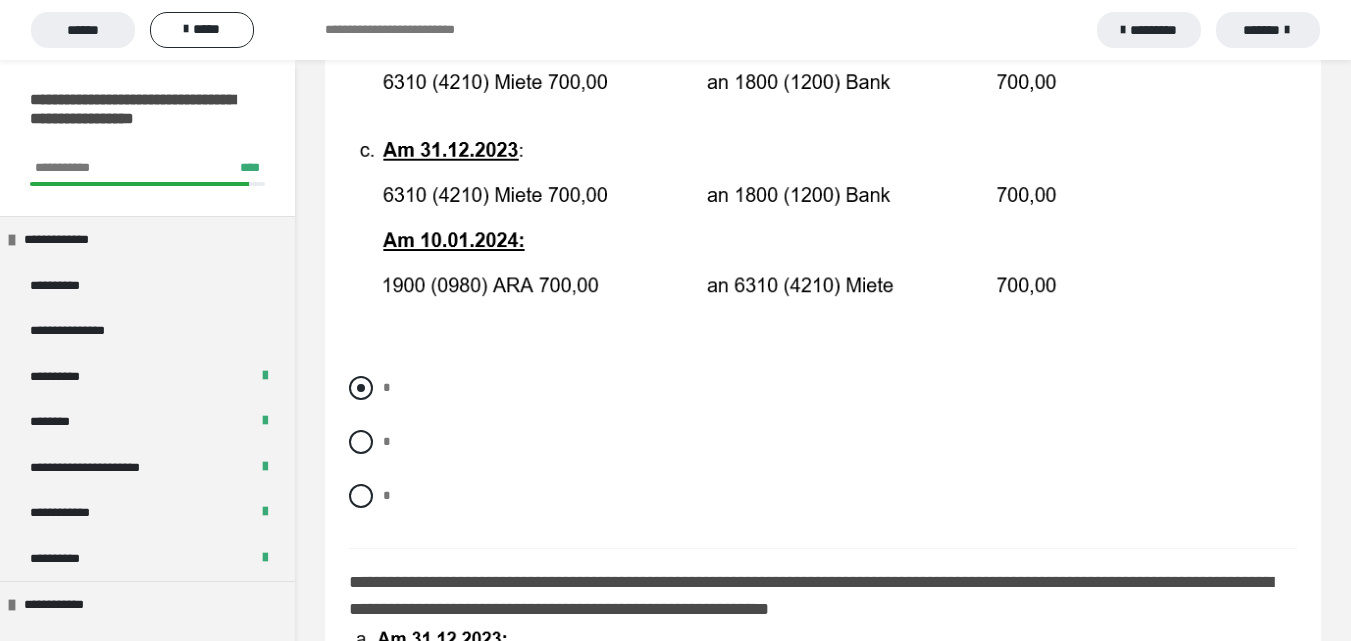 click at bounding box center [361, 388] 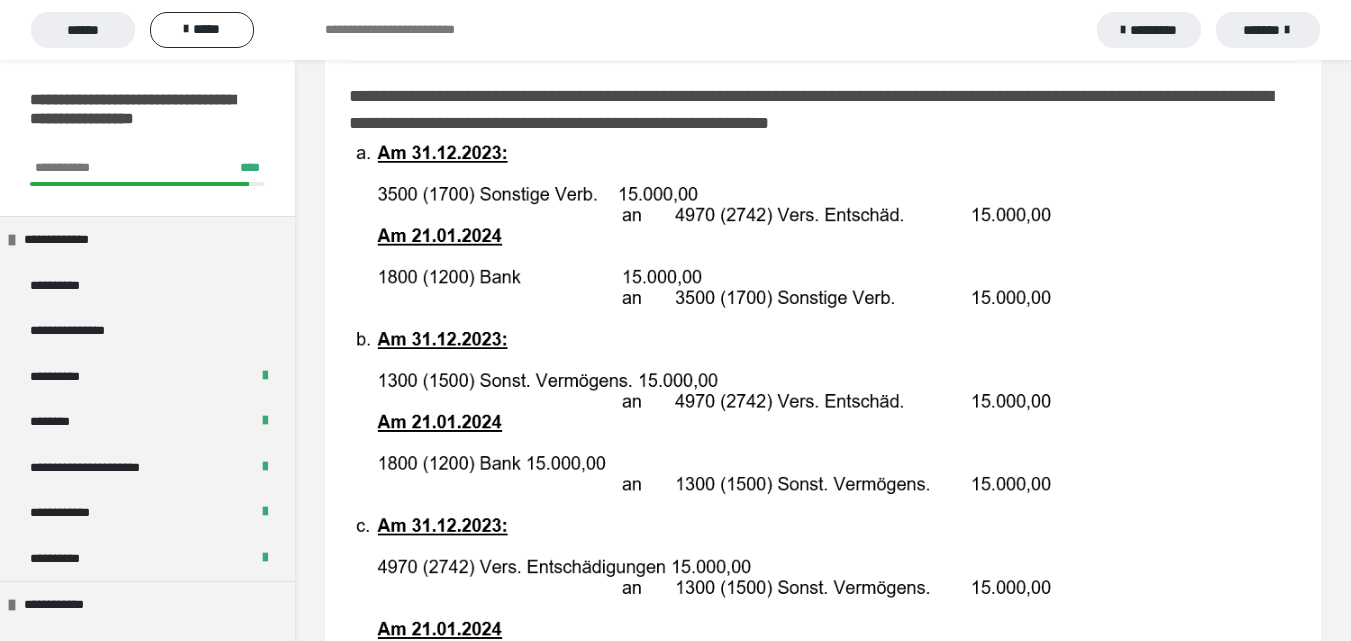 scroll, scrollTop: 1947, scrollLeft: 0, axis: vertical 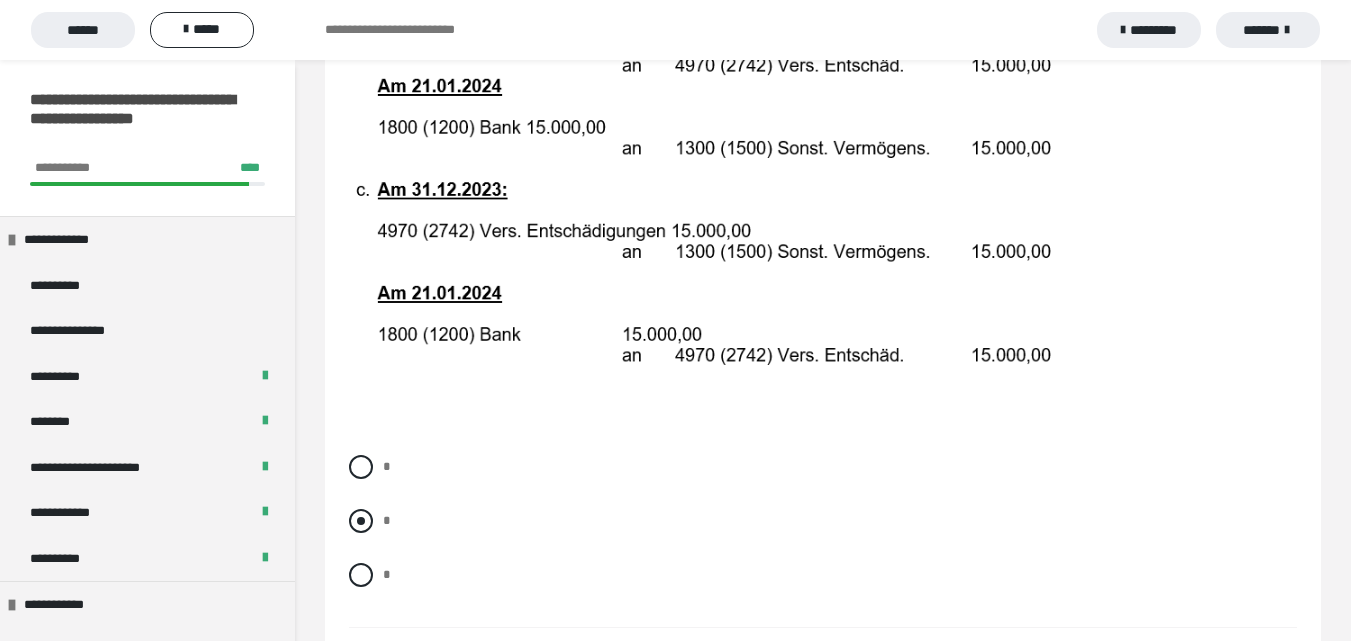 click at bounding box center (361, 521) 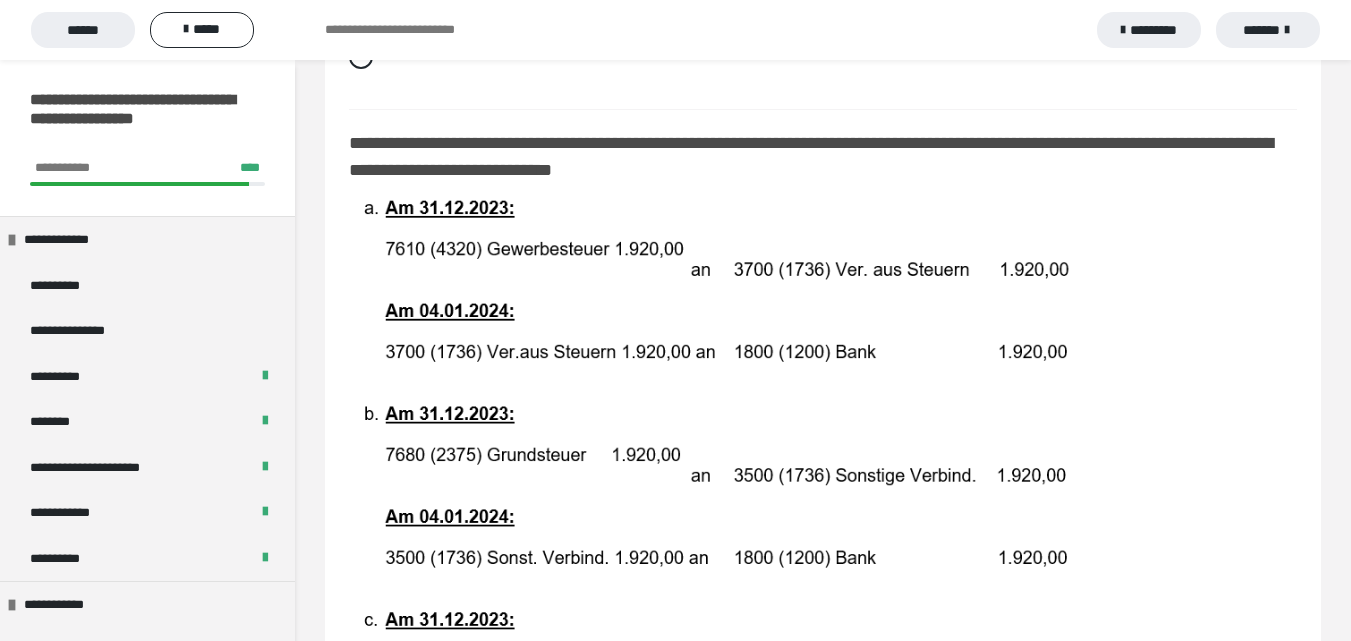 scroll, scrollTop: 2801, scrollLeft: 0, axis: vertical 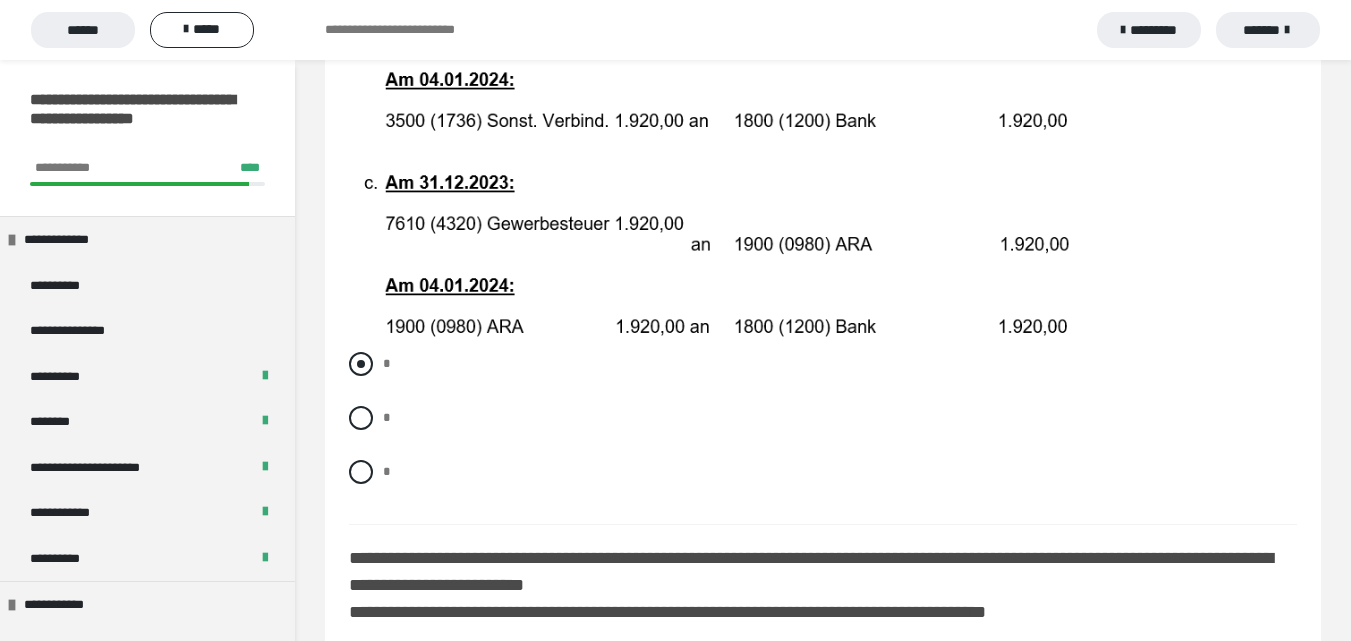 click at bounding box center [361, 364] 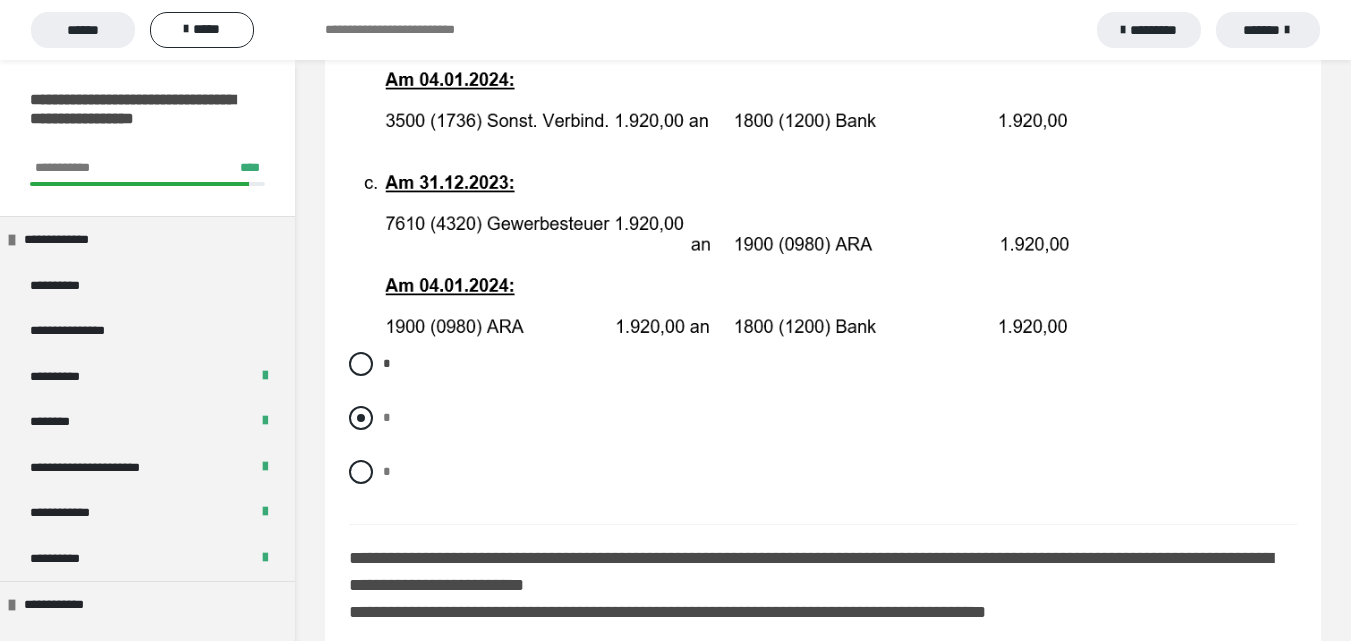 scroll, scrollTop: 2706, scrollLeft: 0, axis: vertical 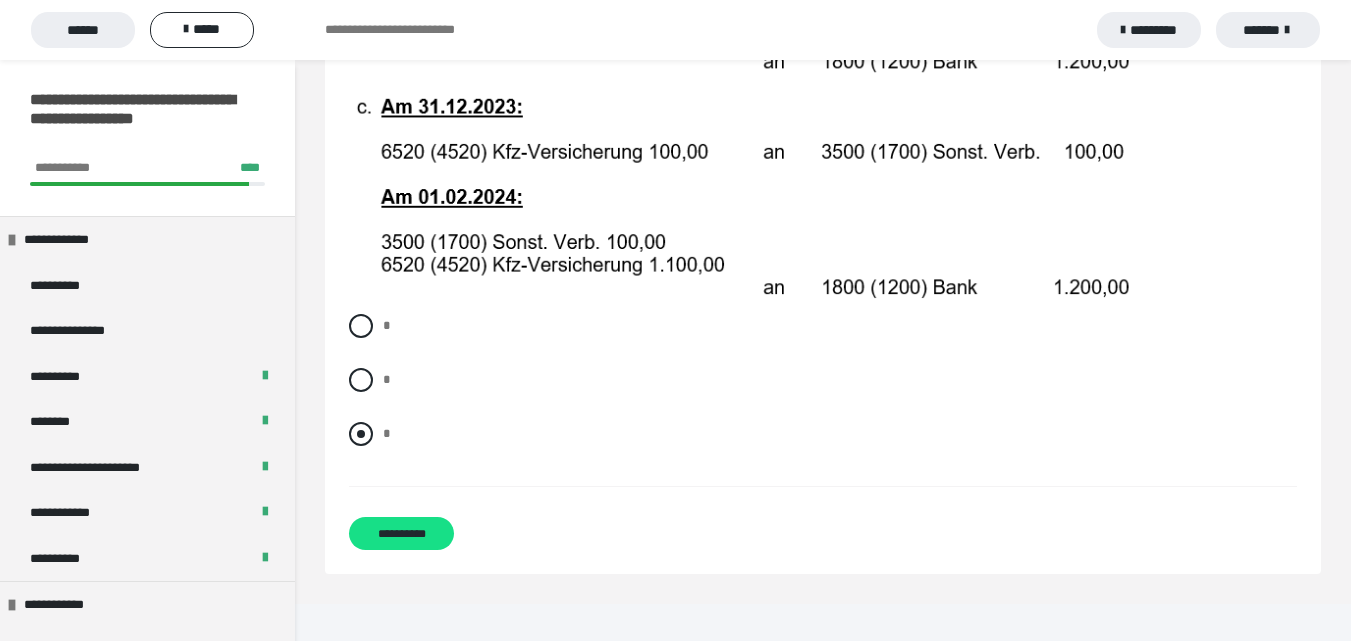 click at bounding box center [361, 434] 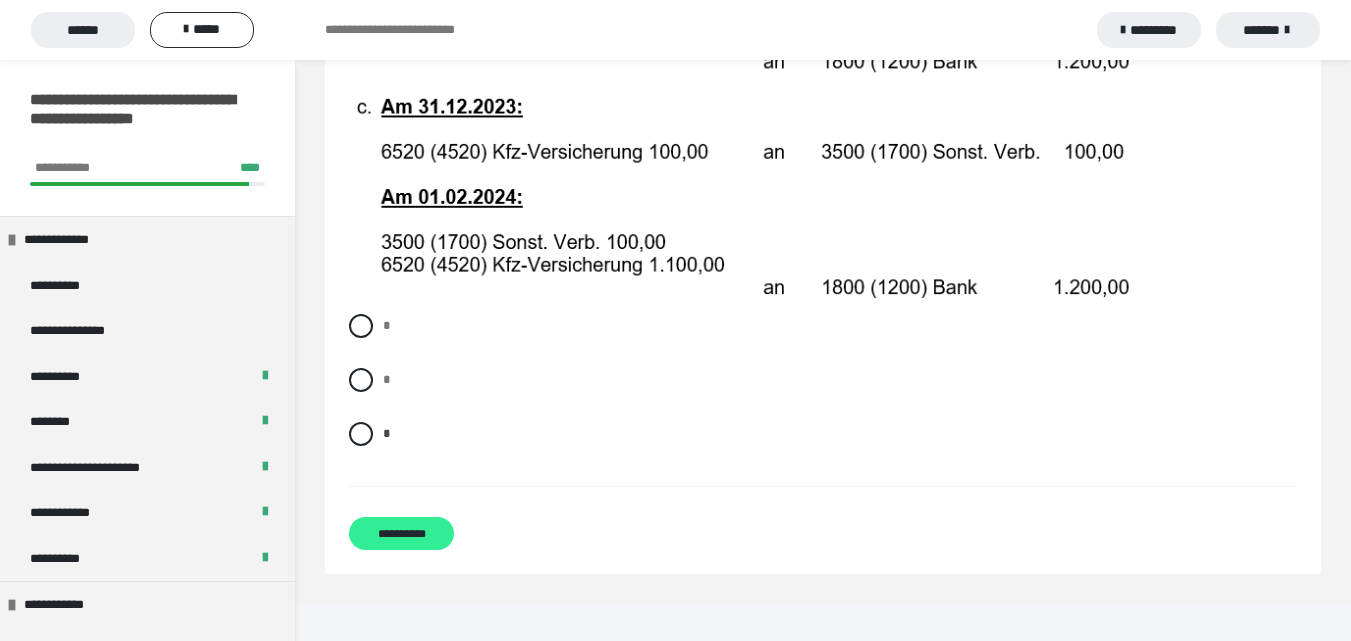 click on "**********" at bounding box center [401, 533] 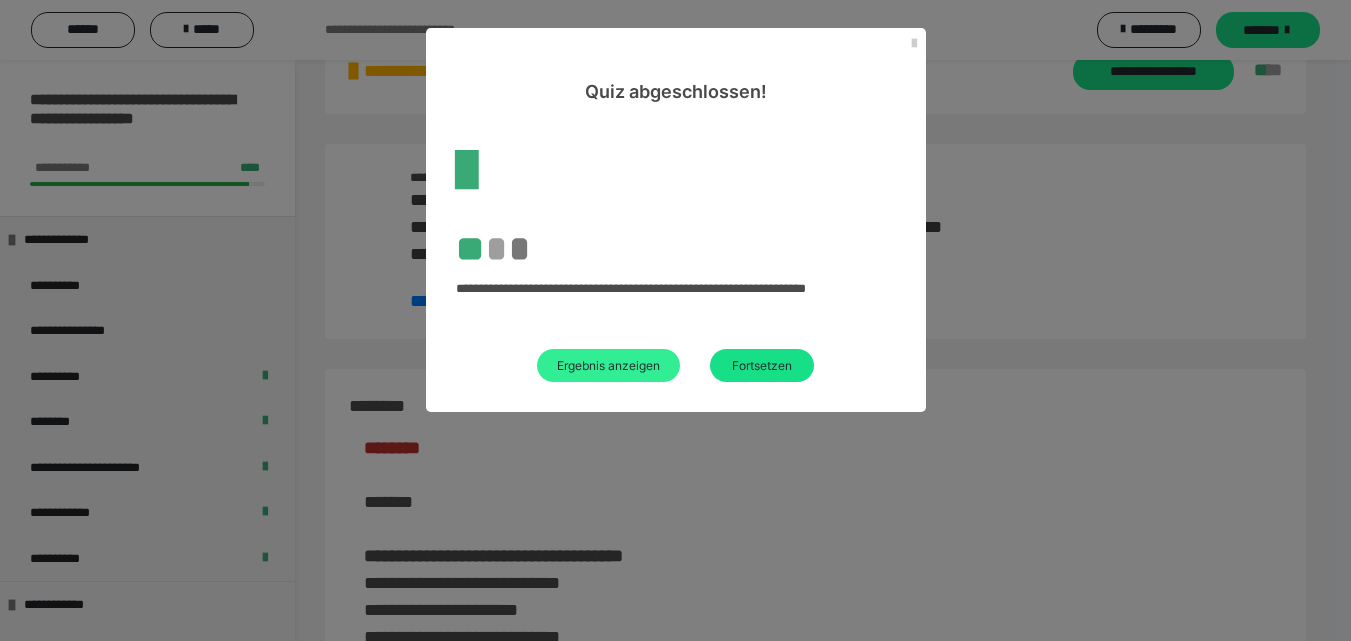 click on "Ergebnis anzeigen" at bounding box center [608, 365] 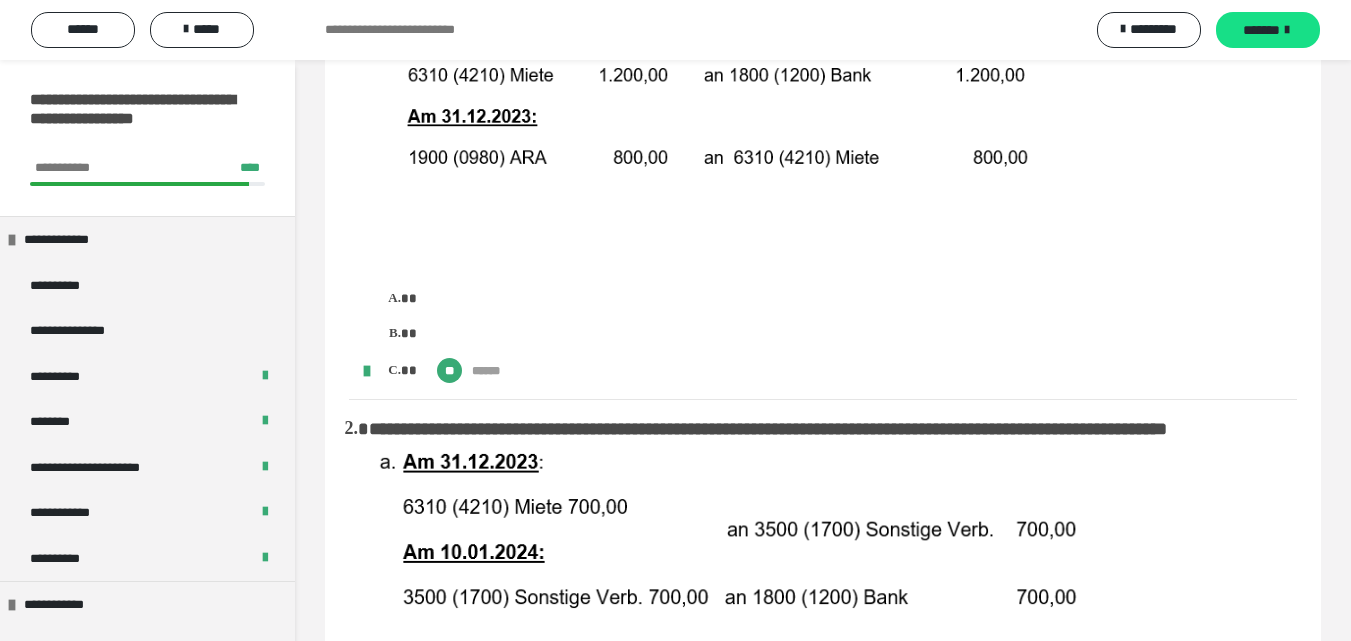 scroll, scrollTop: 0, scrollLeft: 0, axis: both 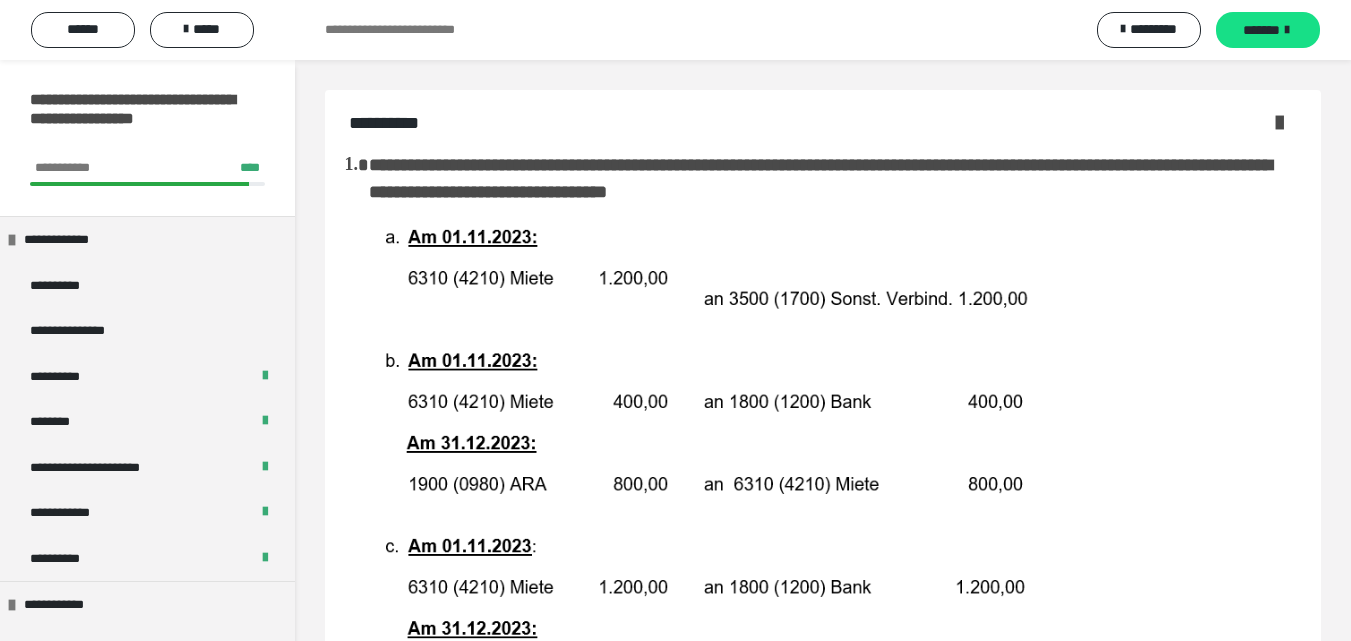click at bounding box center (1279, 122) 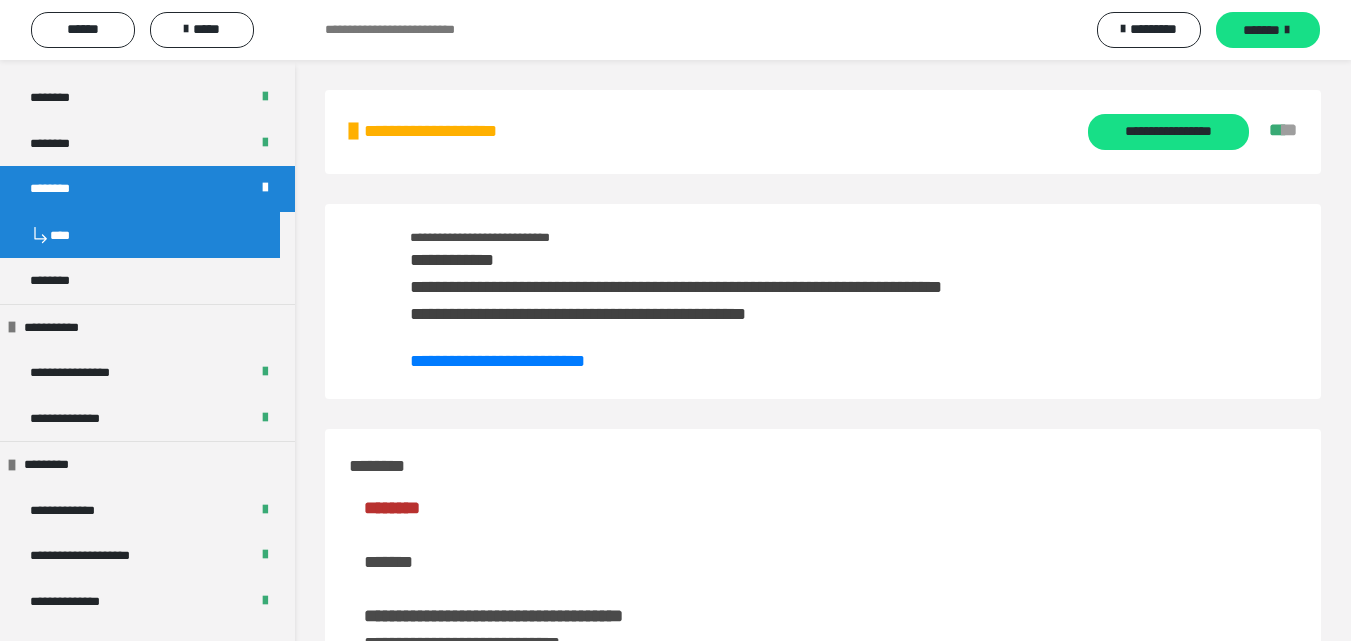 scroll, scrollTop: 1342, scrollLeft: 0, axis: vertical 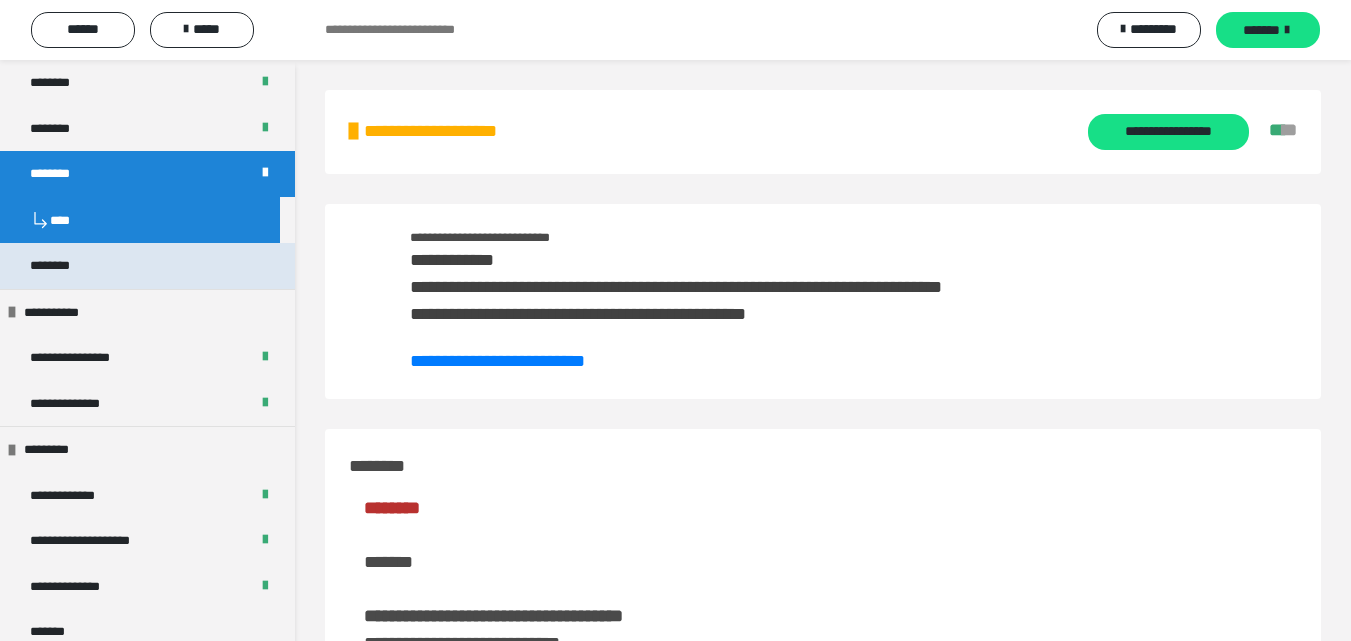 click on "********" at bounding box center (147, 266) 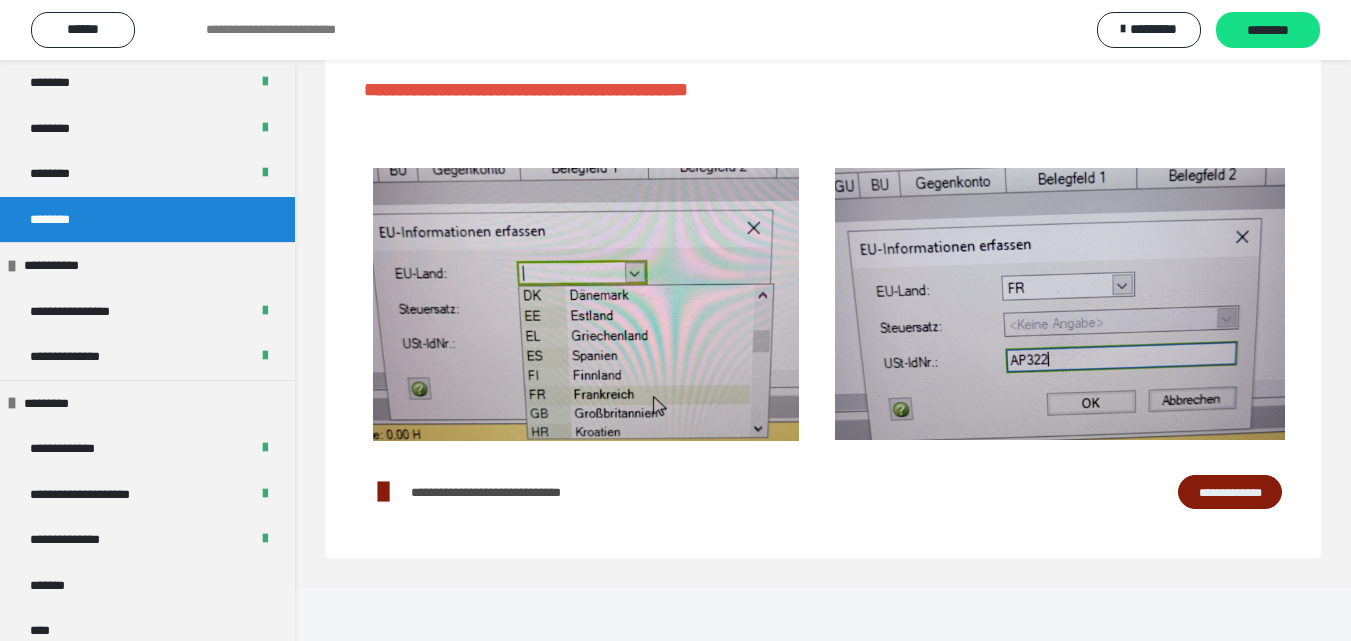 scroll, scrollTop: 380, scrollLeft: 0, axis: vertical 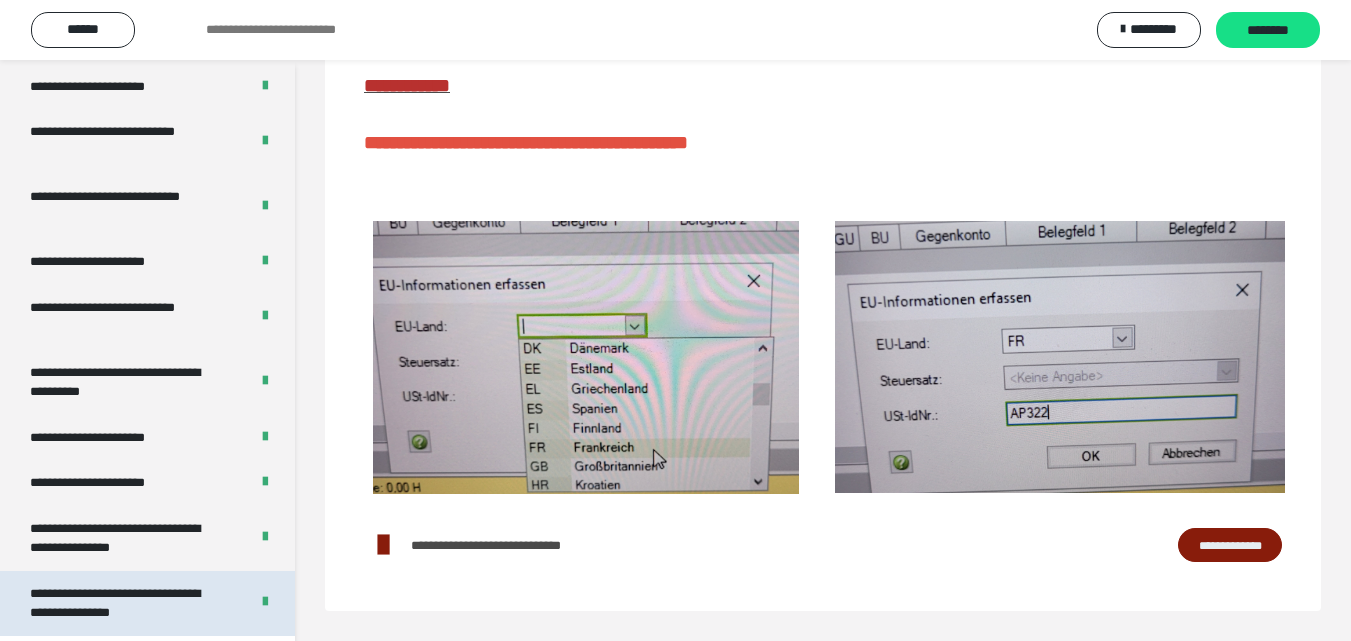 click on "**********" at bounding box center [124, 603] 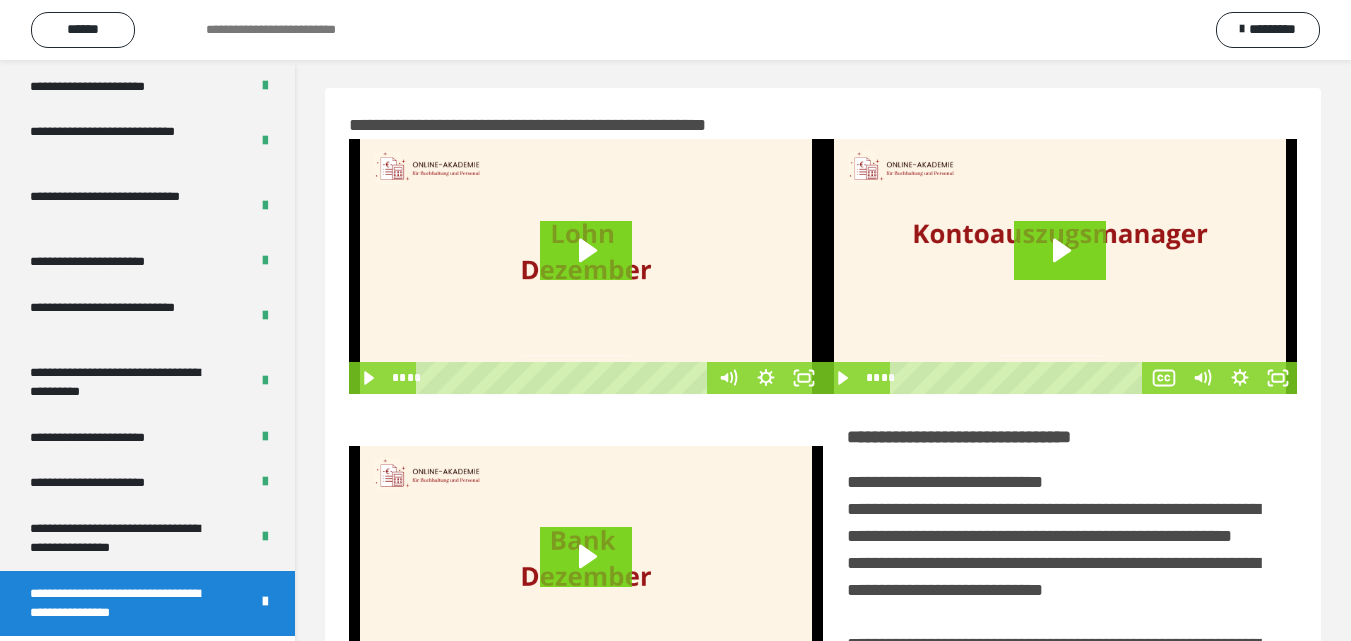 scroll, scrollTop: 0, scrollLeft: 0, axis: both 